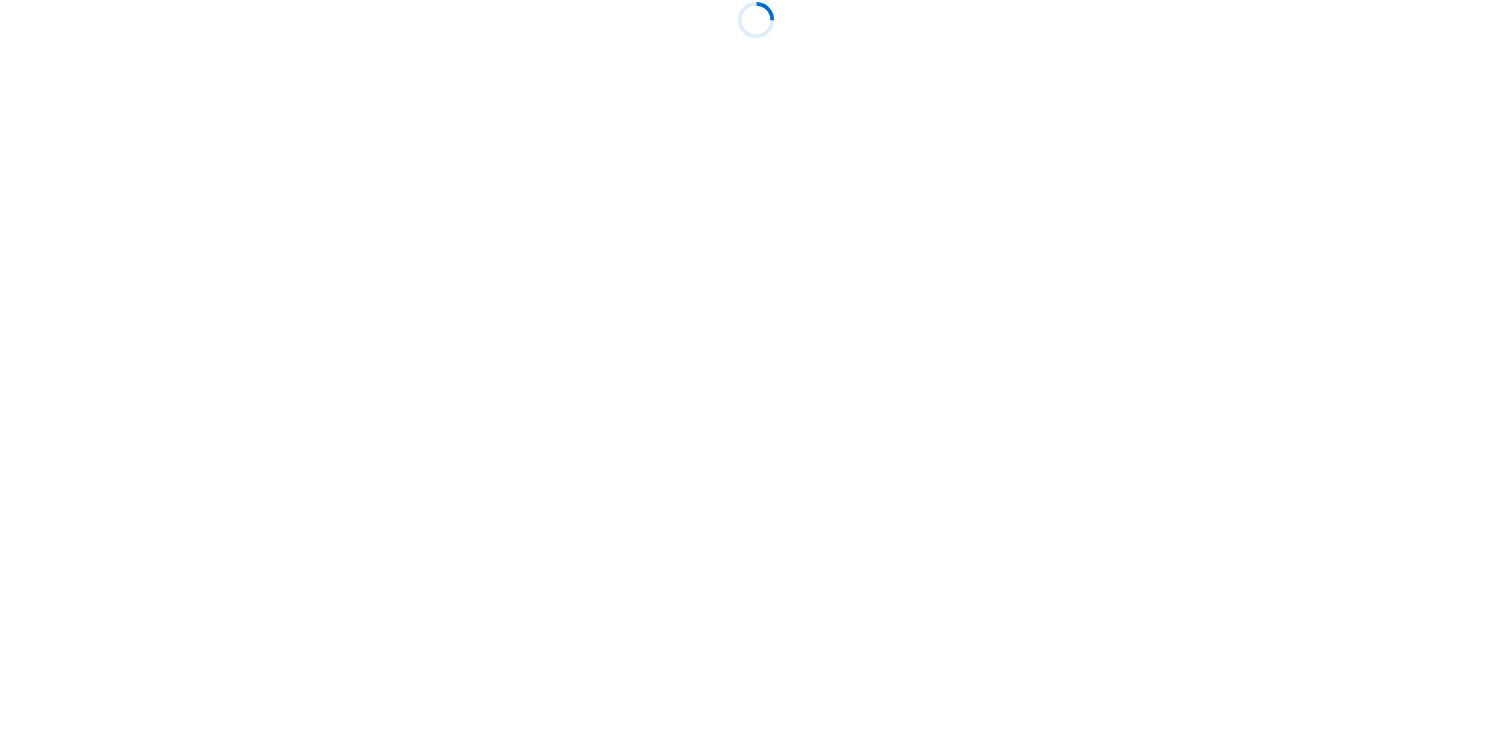 scroll, scrollTop: 0, scrollLeft: 0, axis: both 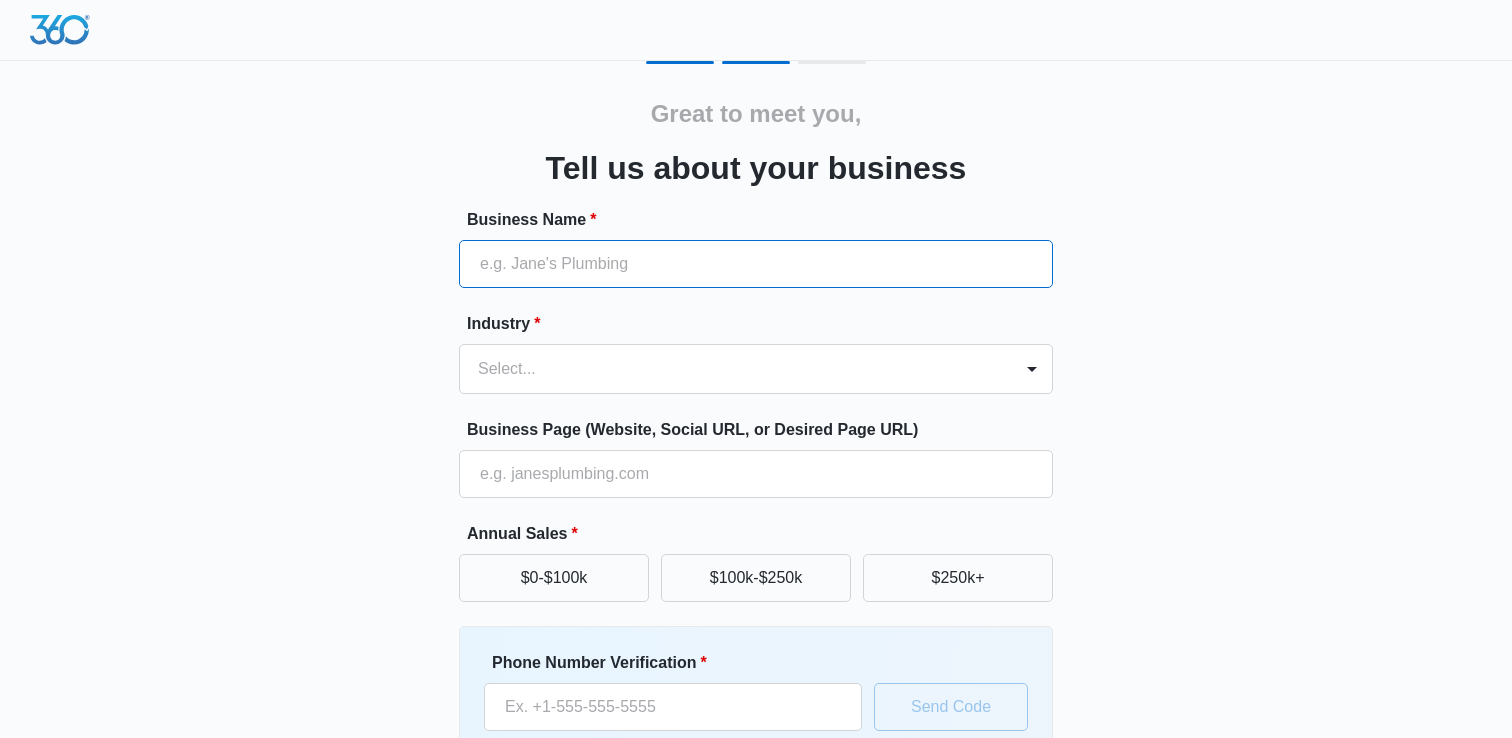 click on "Business Name *" at bounding box center (756, 264) 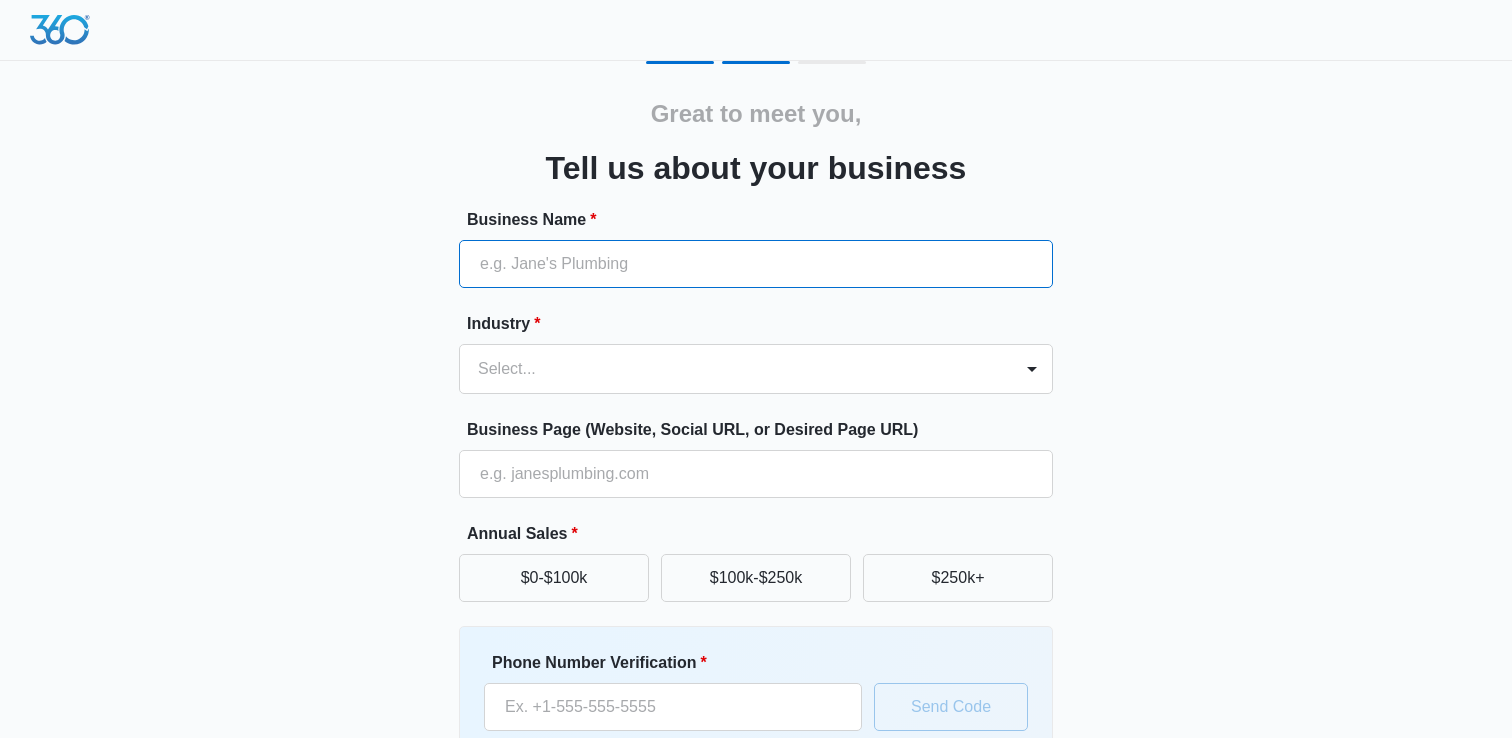 type on "Kidz Star's Daycare" 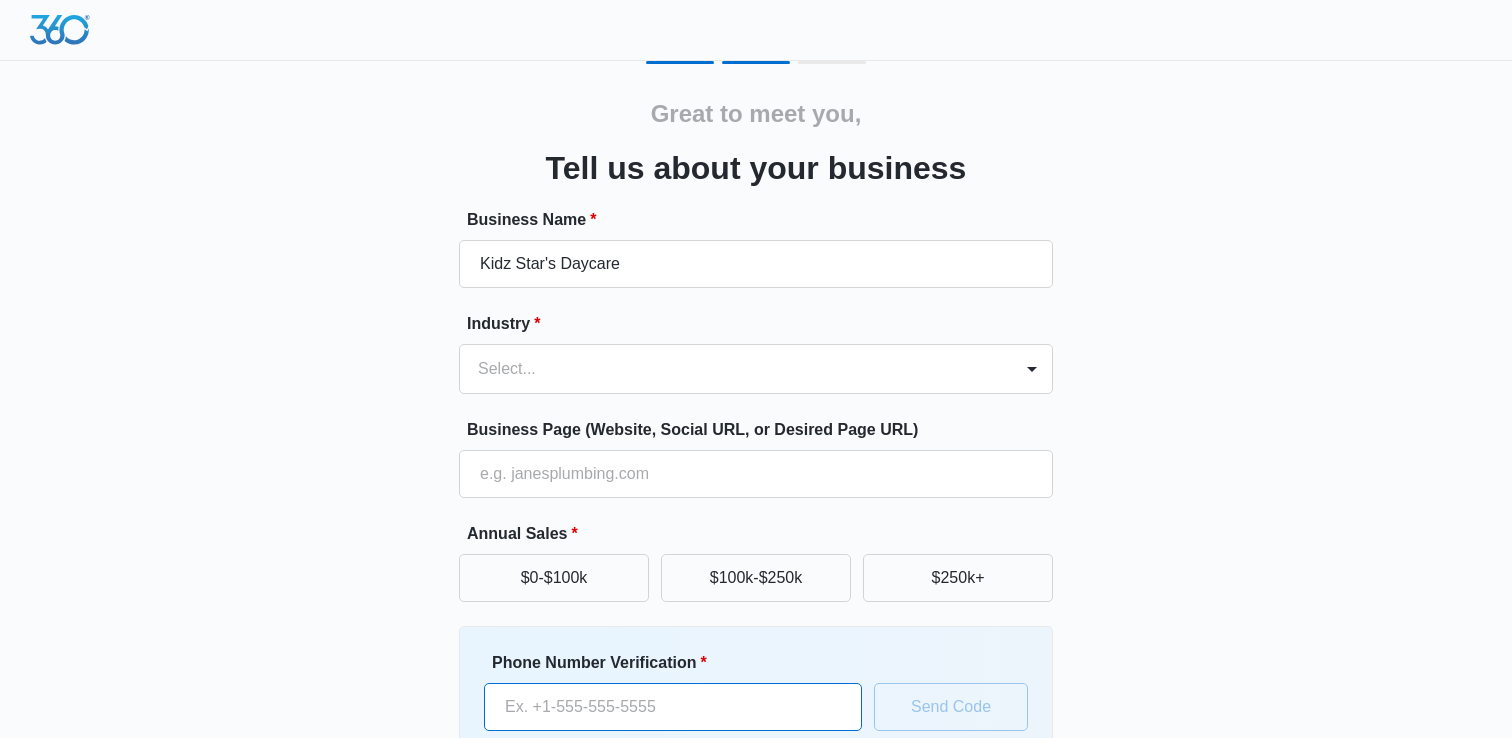 type on "([AREA]) [PHONE]-[PHONE]" 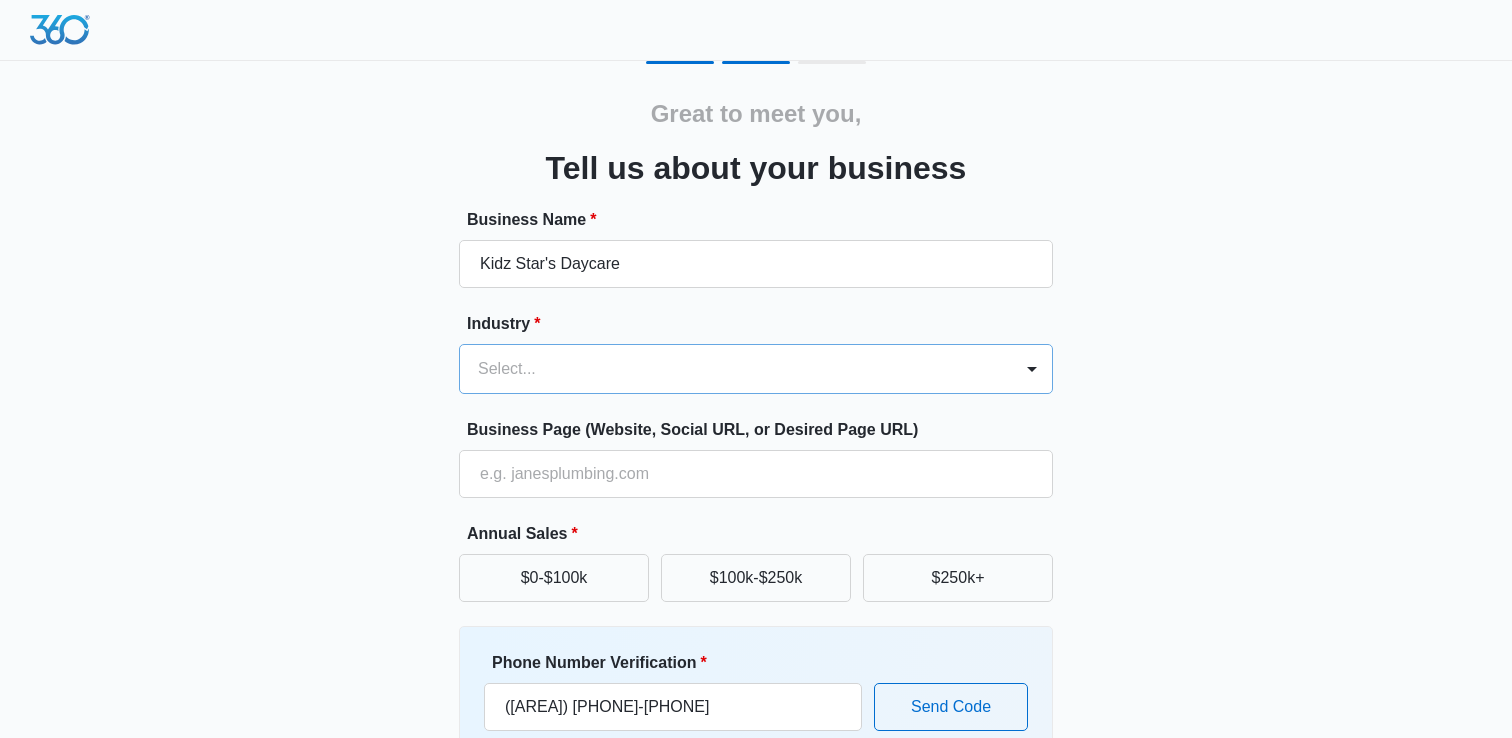 click at bounding box center [732, 369] 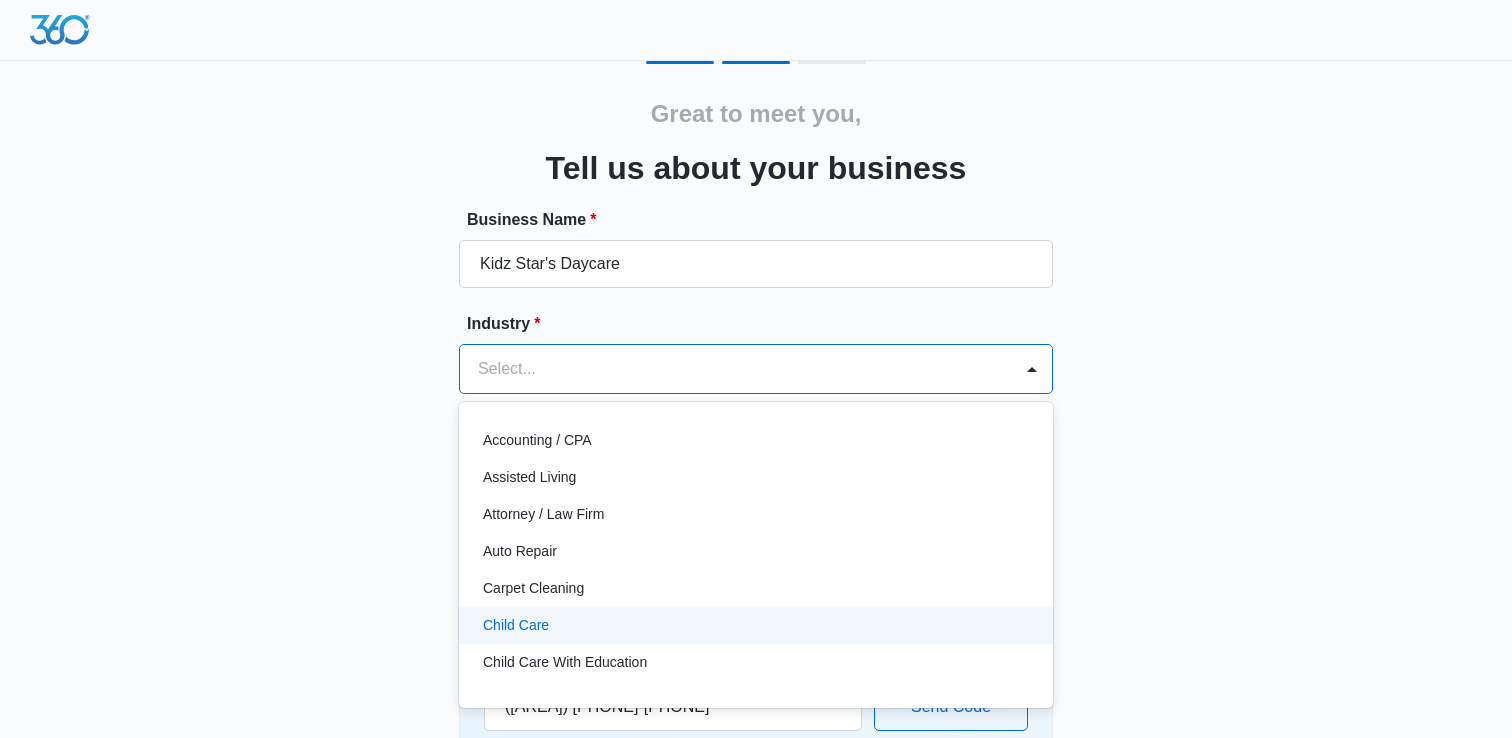 click on "Child Care" at bounding box center [516, 625] 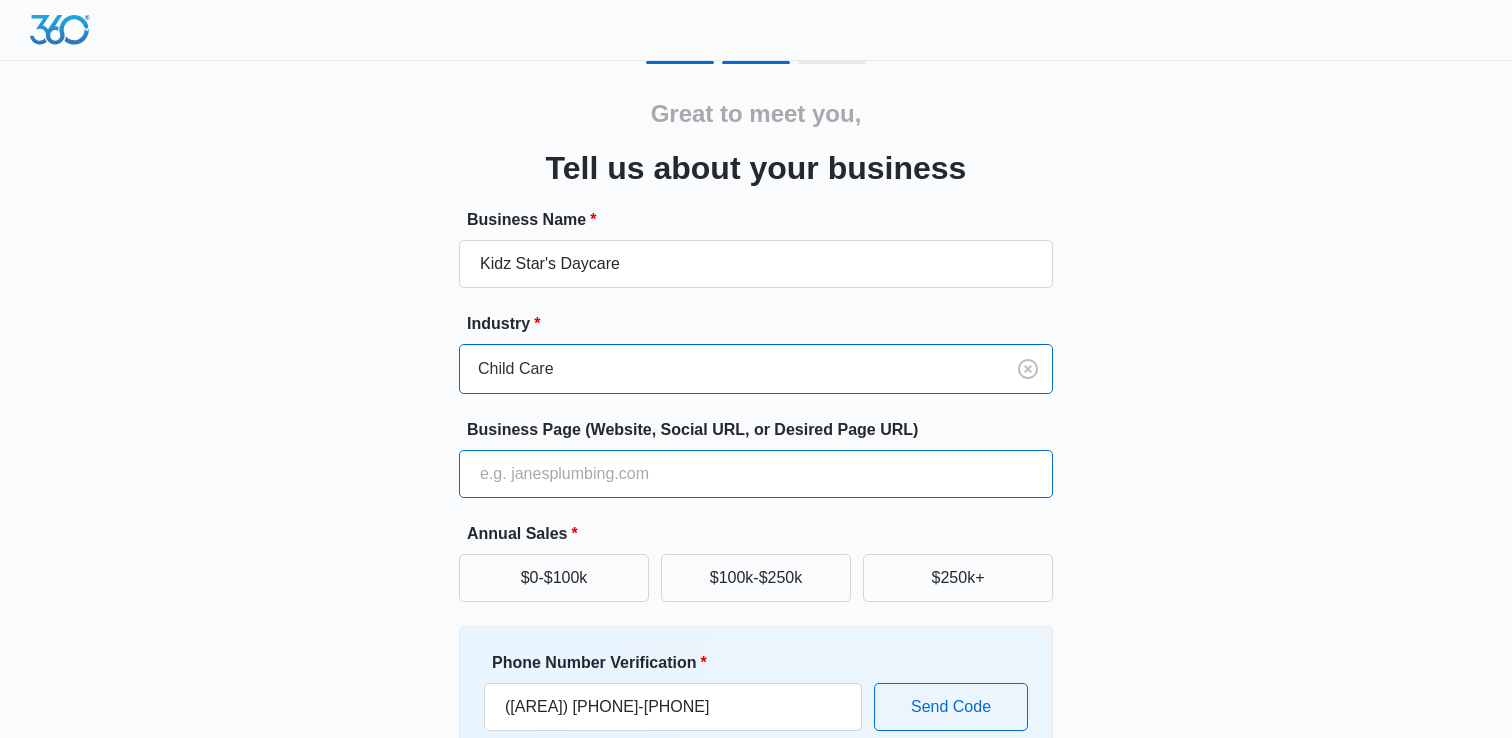 click on "Business Page (Website, Social URL, or Desired Page URL)" at bounding box center [756, 474] 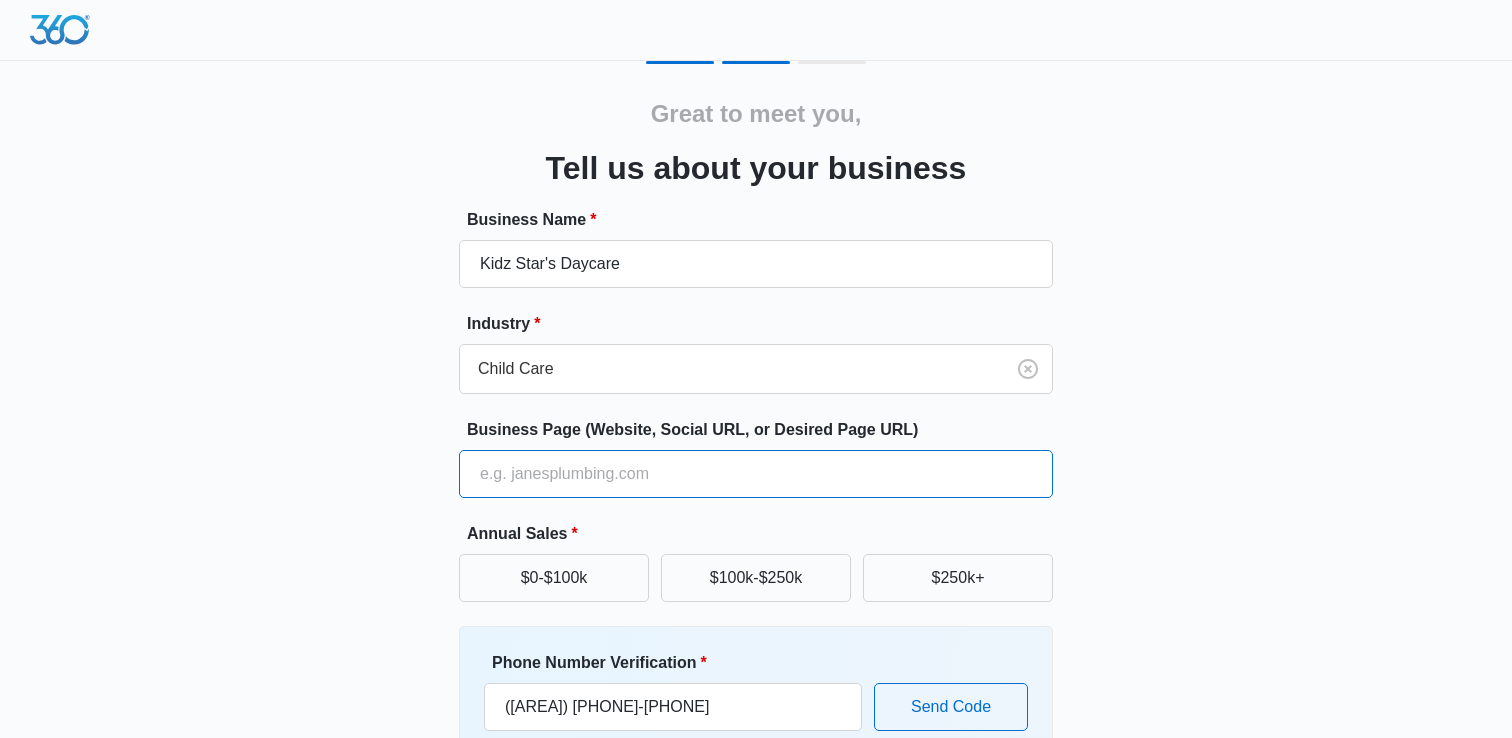 type on "https://kidzstarsdaycare.com/" 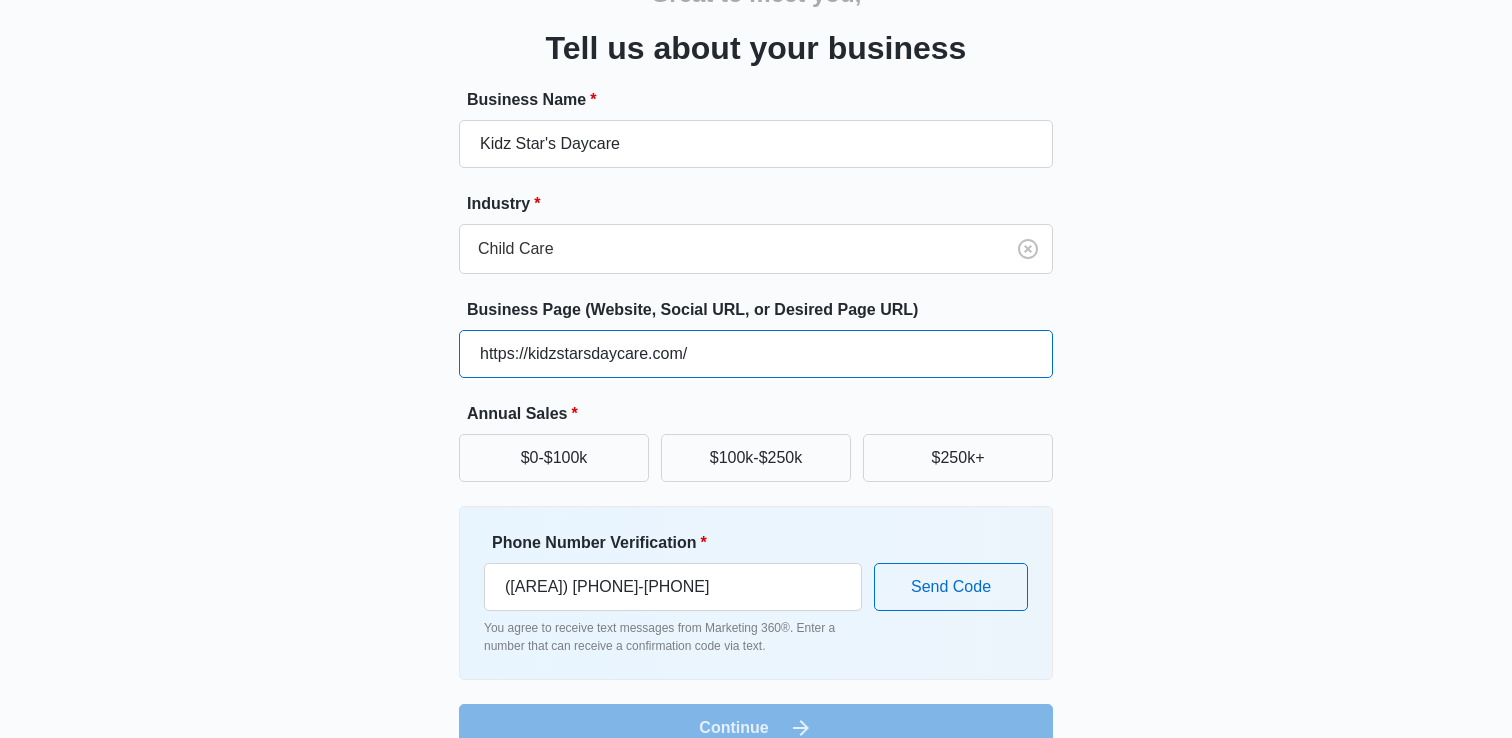 scroll, scrollTop: 142, scrollLeft: 0, axis: vertical 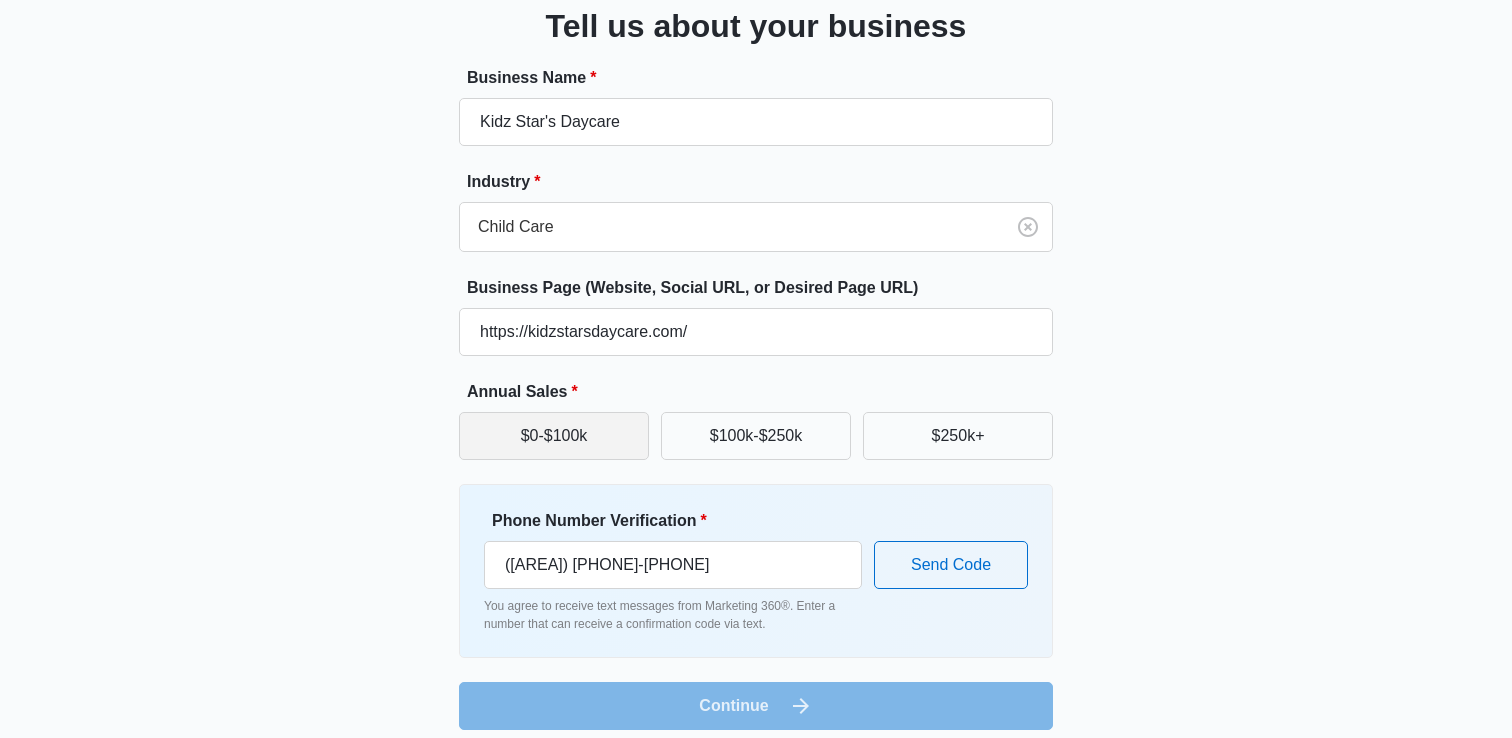 click on "$0-$100k" at bounding box center (554, 436) 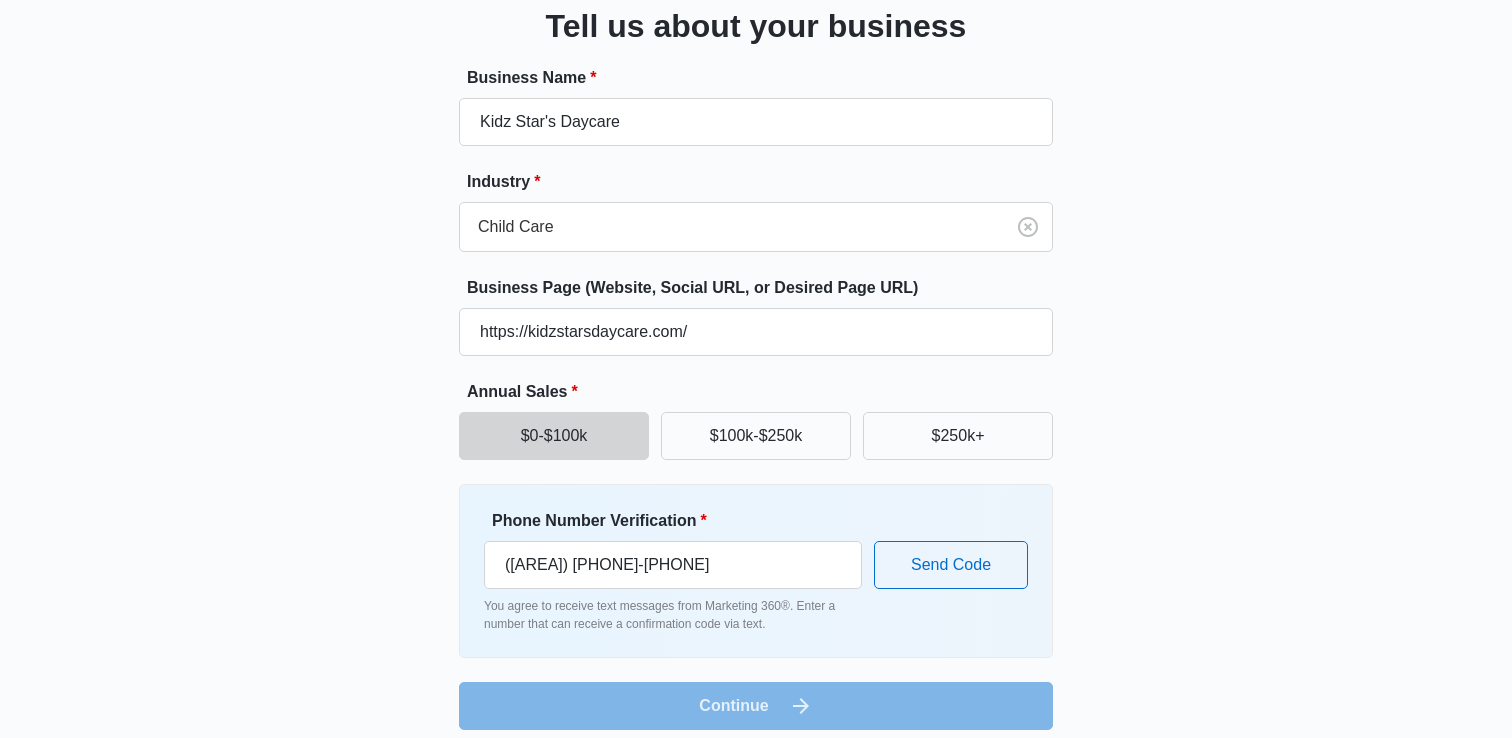scroll, scrollTop: 158, scrollLeft: 0, axis: vertical 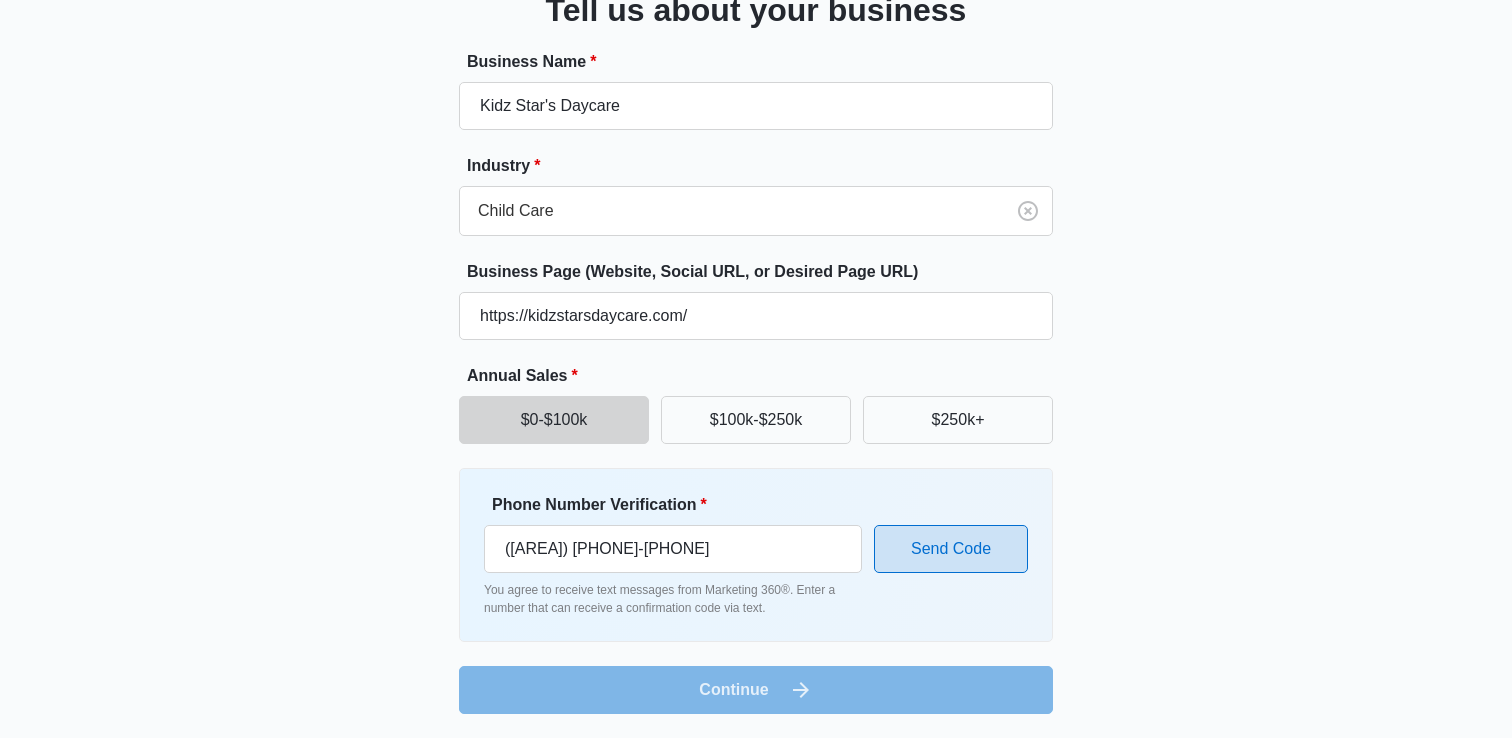 click on "Send Code" at bounding box center (951, 549) 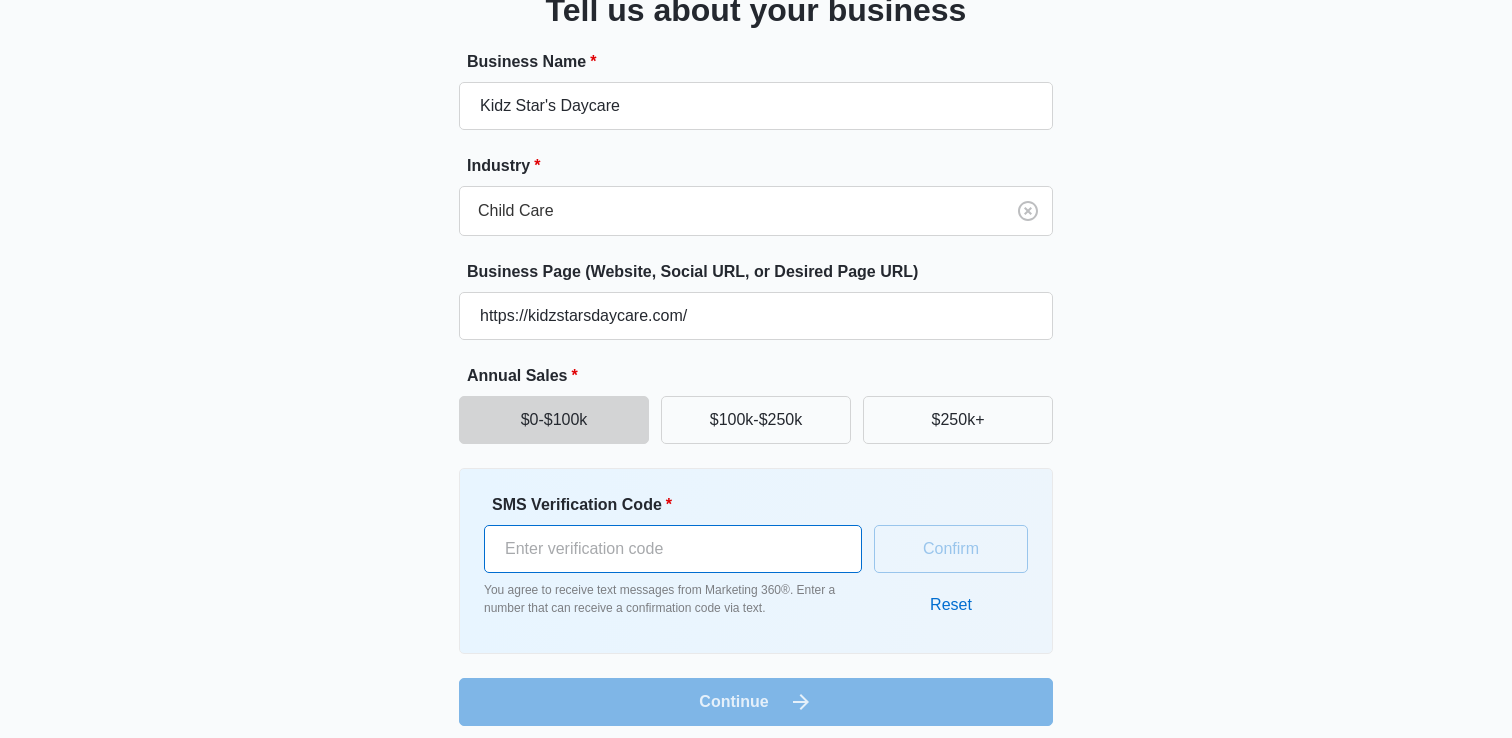 click on "SMS Verification Code *" at bounding box center (673, 549) 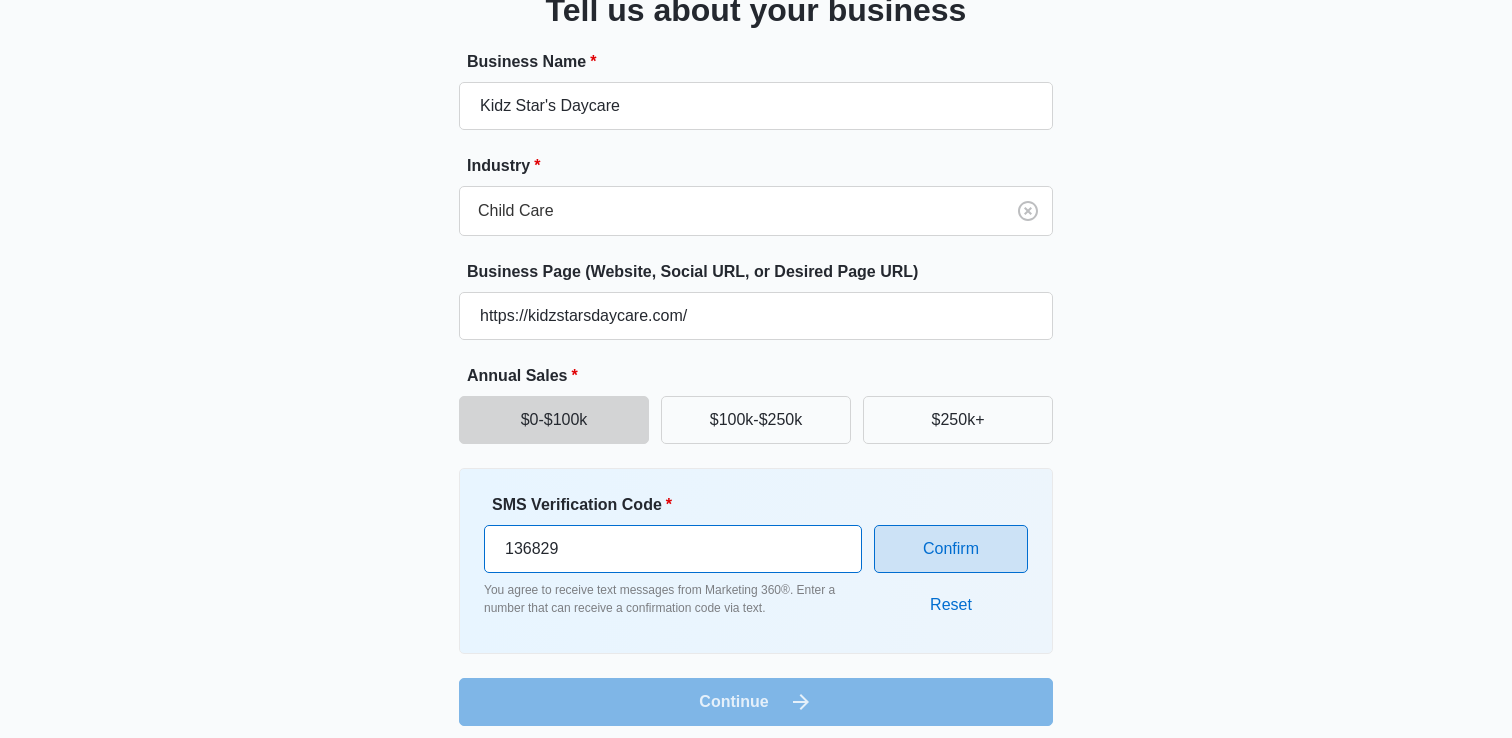 type on "136829" 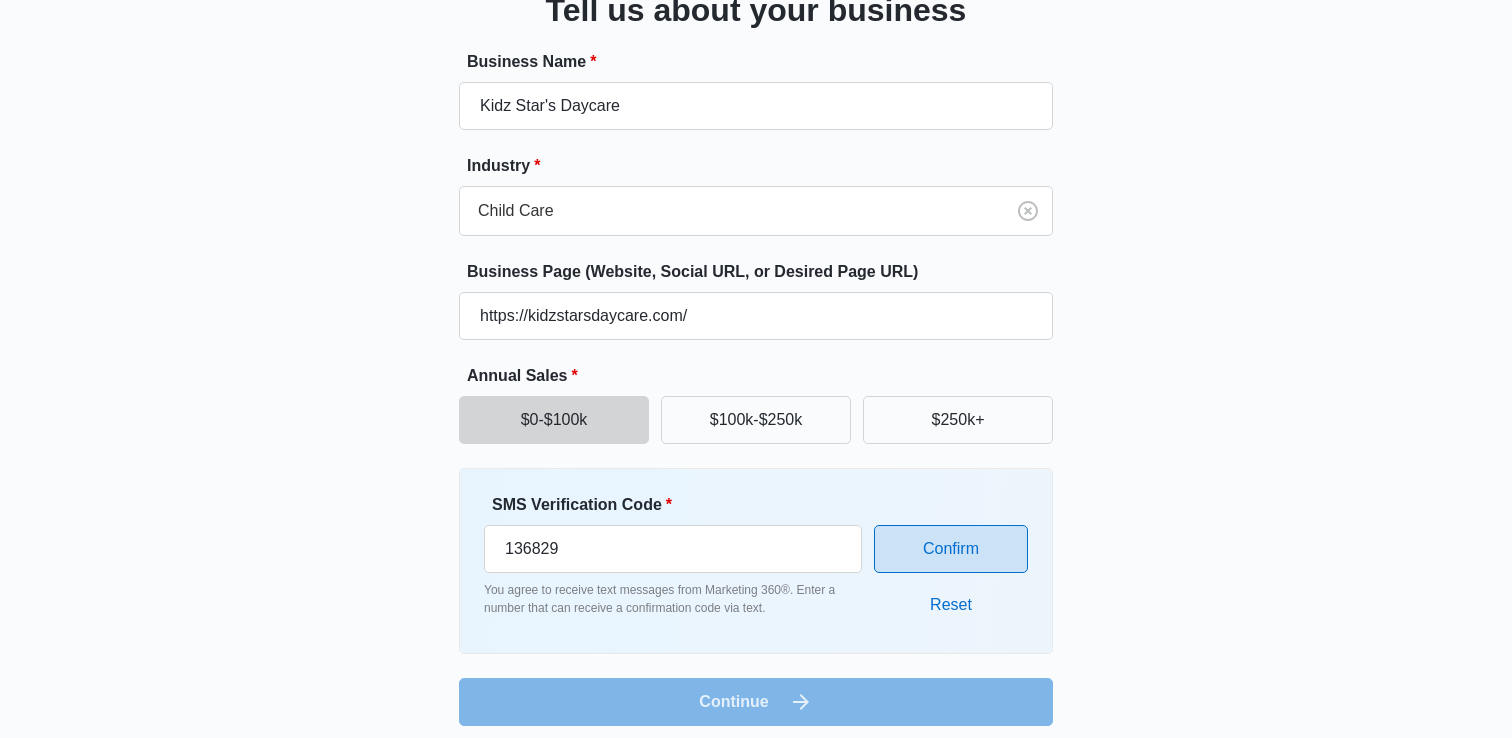 click on "Confirm" at bounding box center (951, 549) 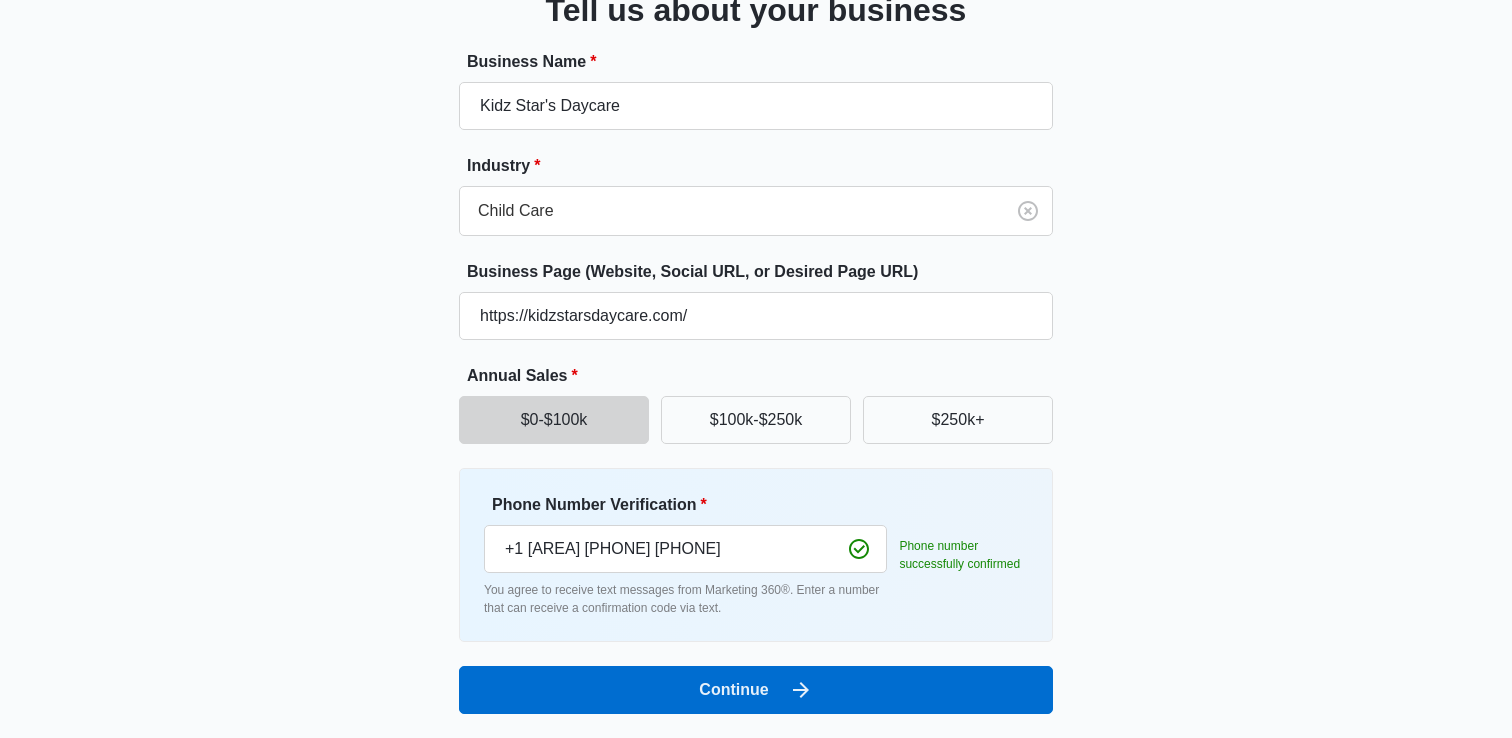 scroll, scrollTop: 158, scrollLeft: 0, axis: vertical 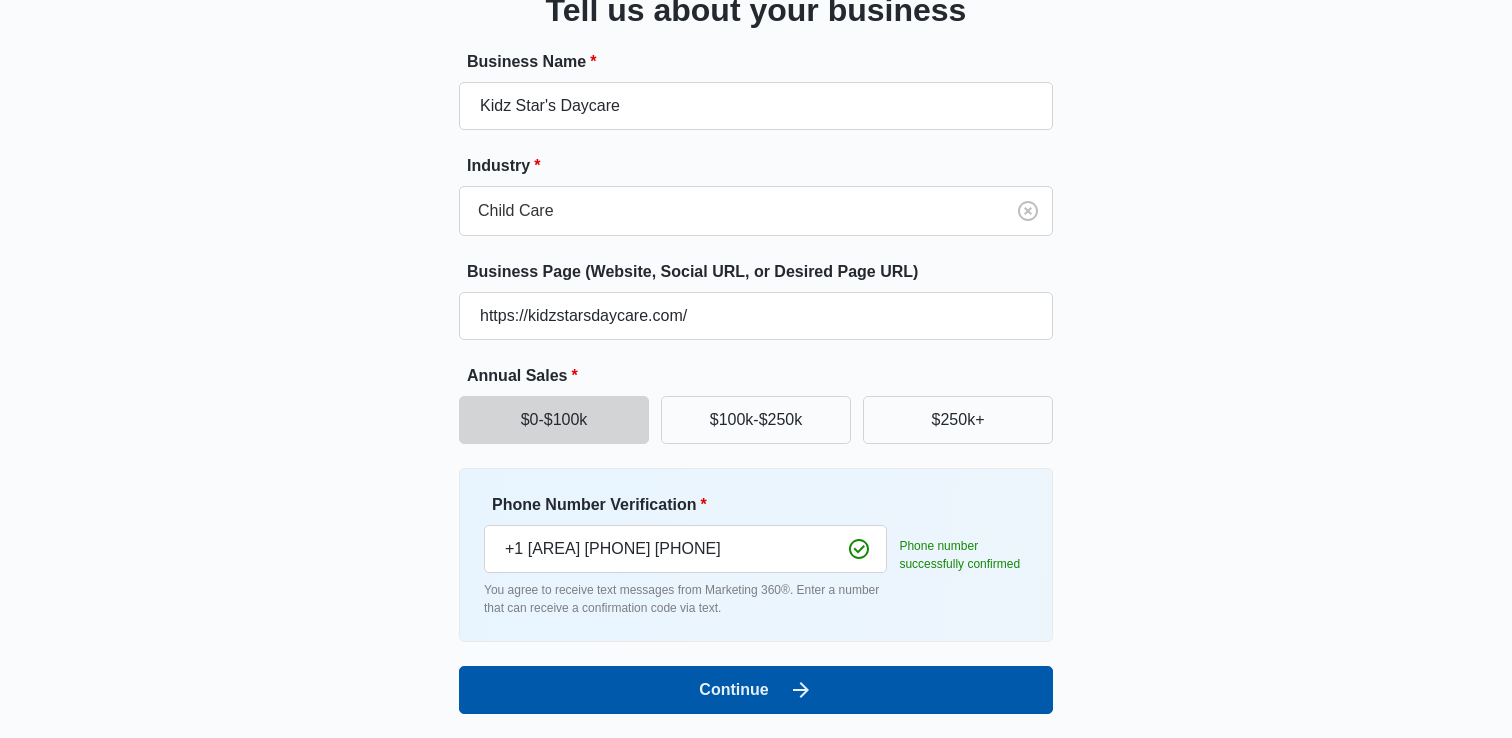 click on "Continue" at bounding box center (756, 690) 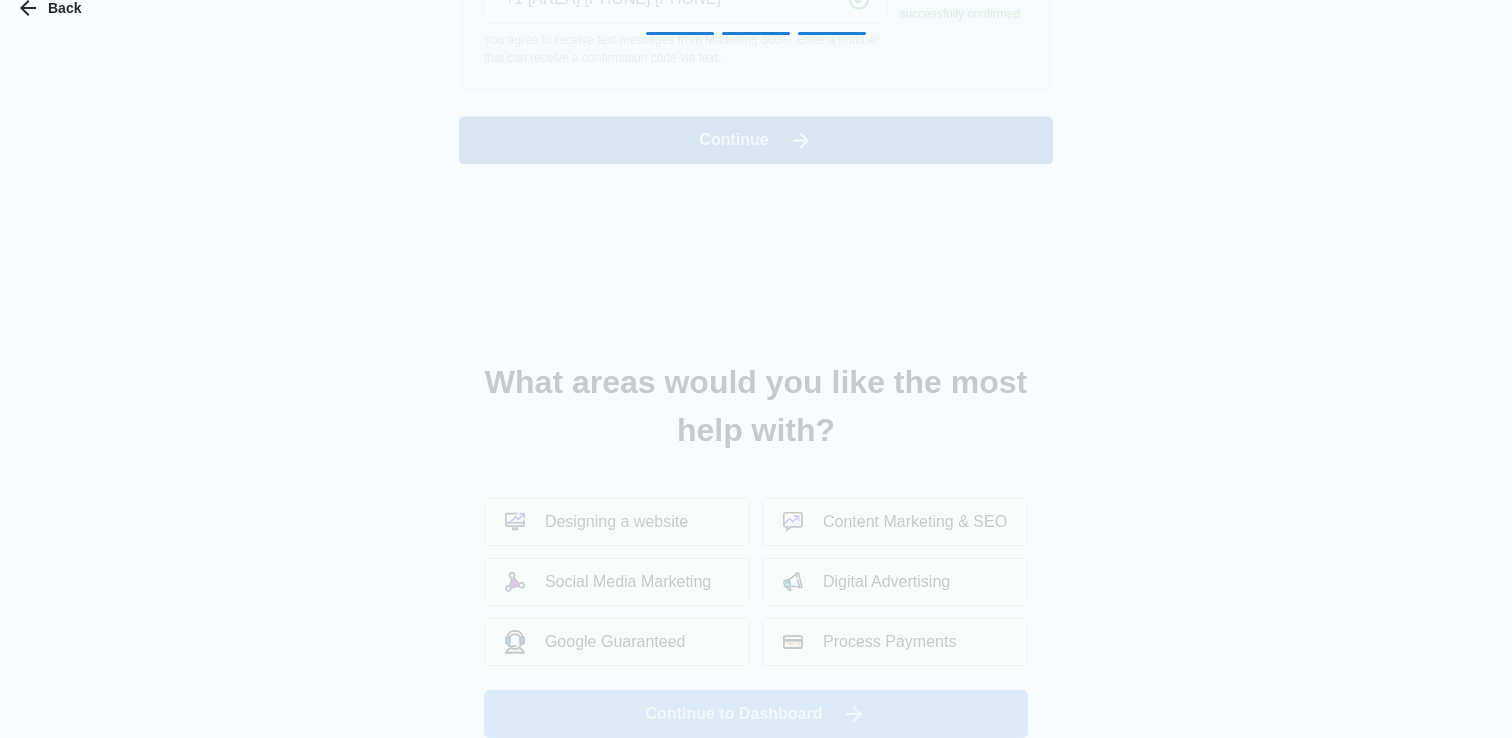 scroll, scrollTop: 0, scrollLeft: 0, axis: both 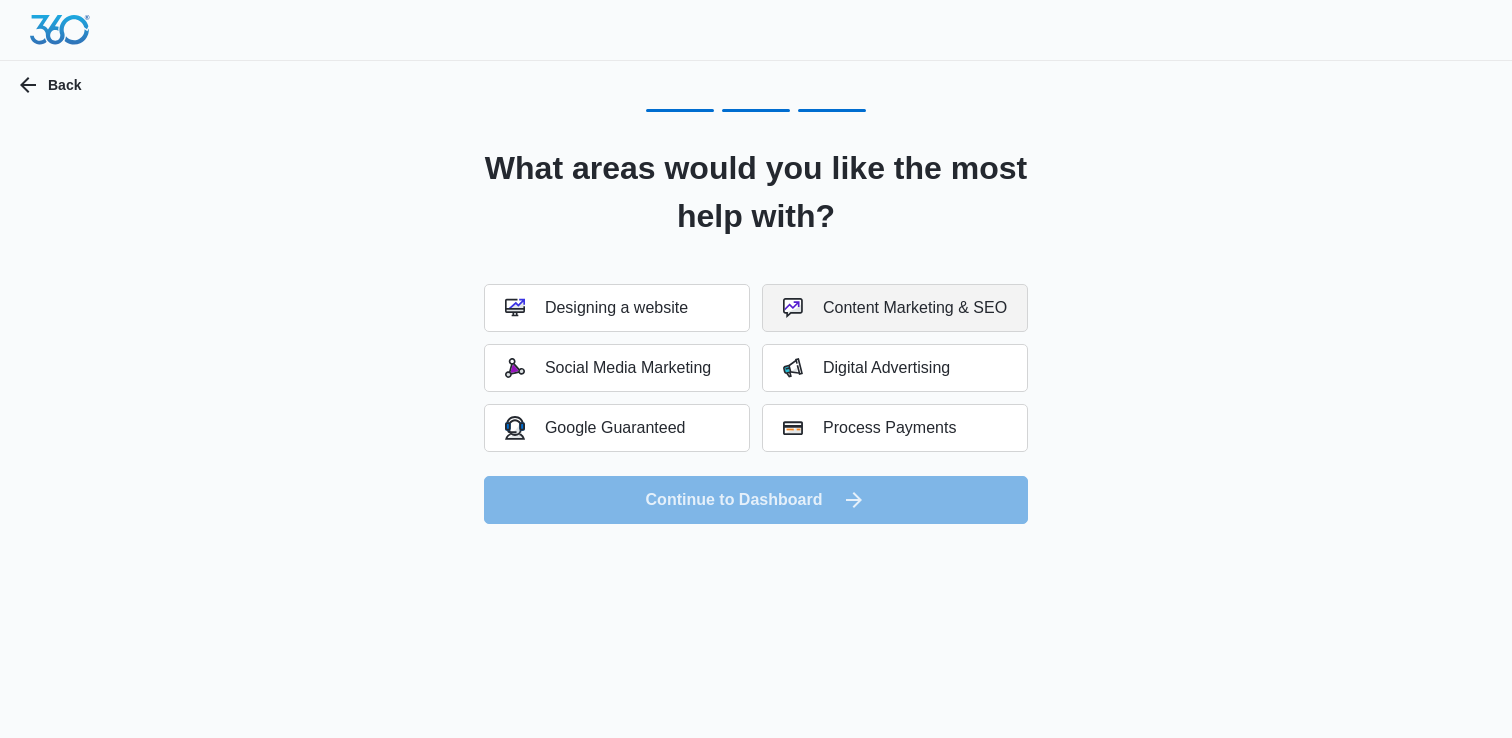click on "Content Marketing & SEO" at bounding box center (895, 308) 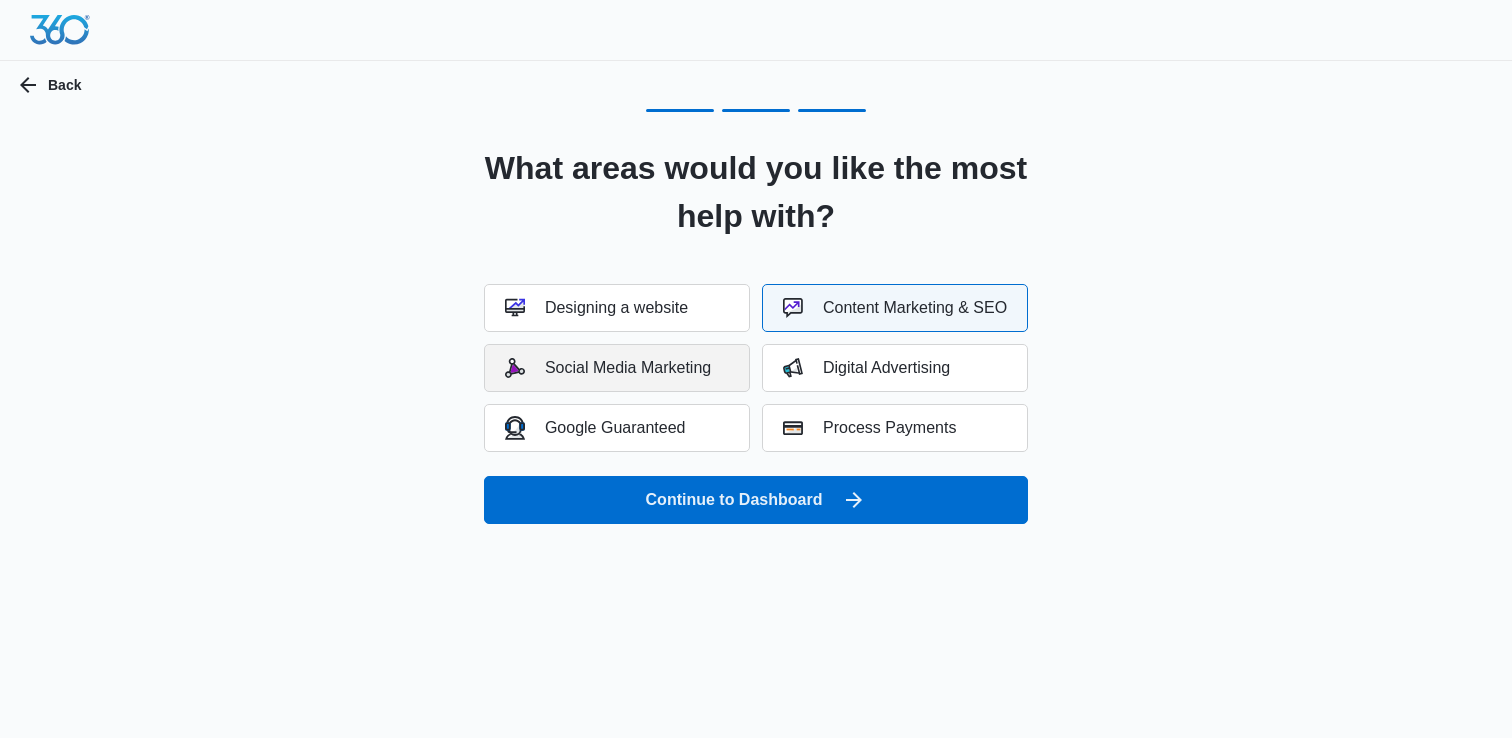 click on "Social Media Marketing" at bounding box center (608, 368) 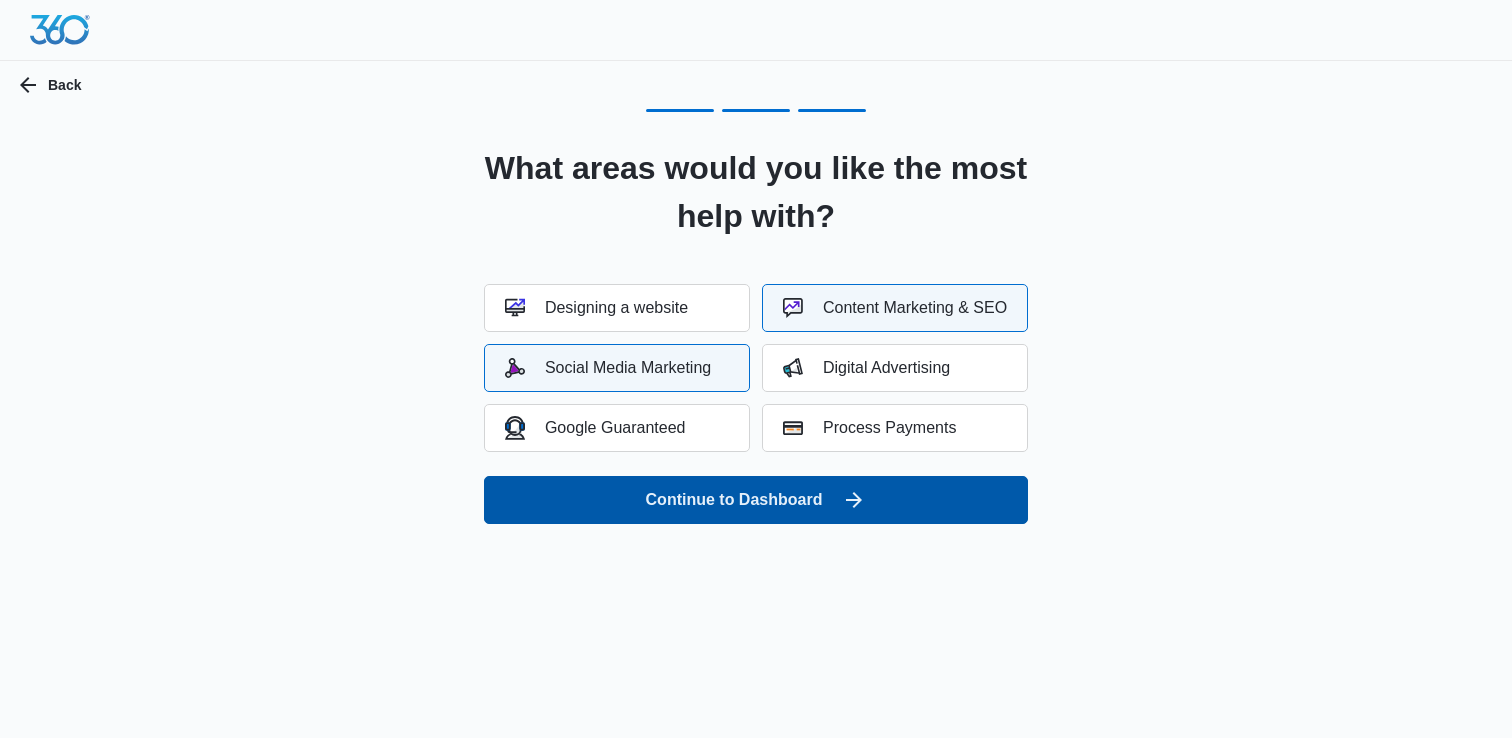click on "Continue to Dashboard" at bounding box center (756, 500) 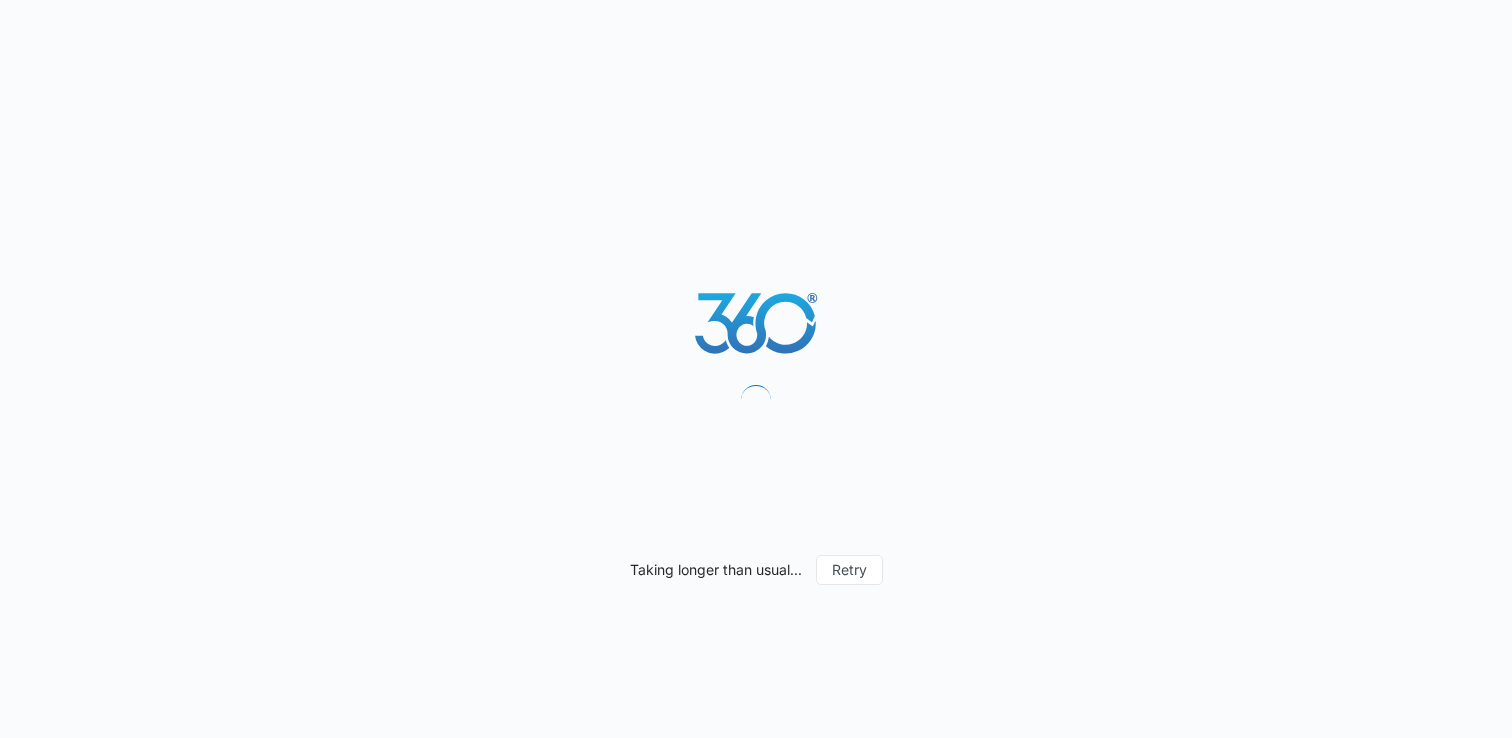 scroll, scrollTop: 0, scrollLeft: 0, axis: both 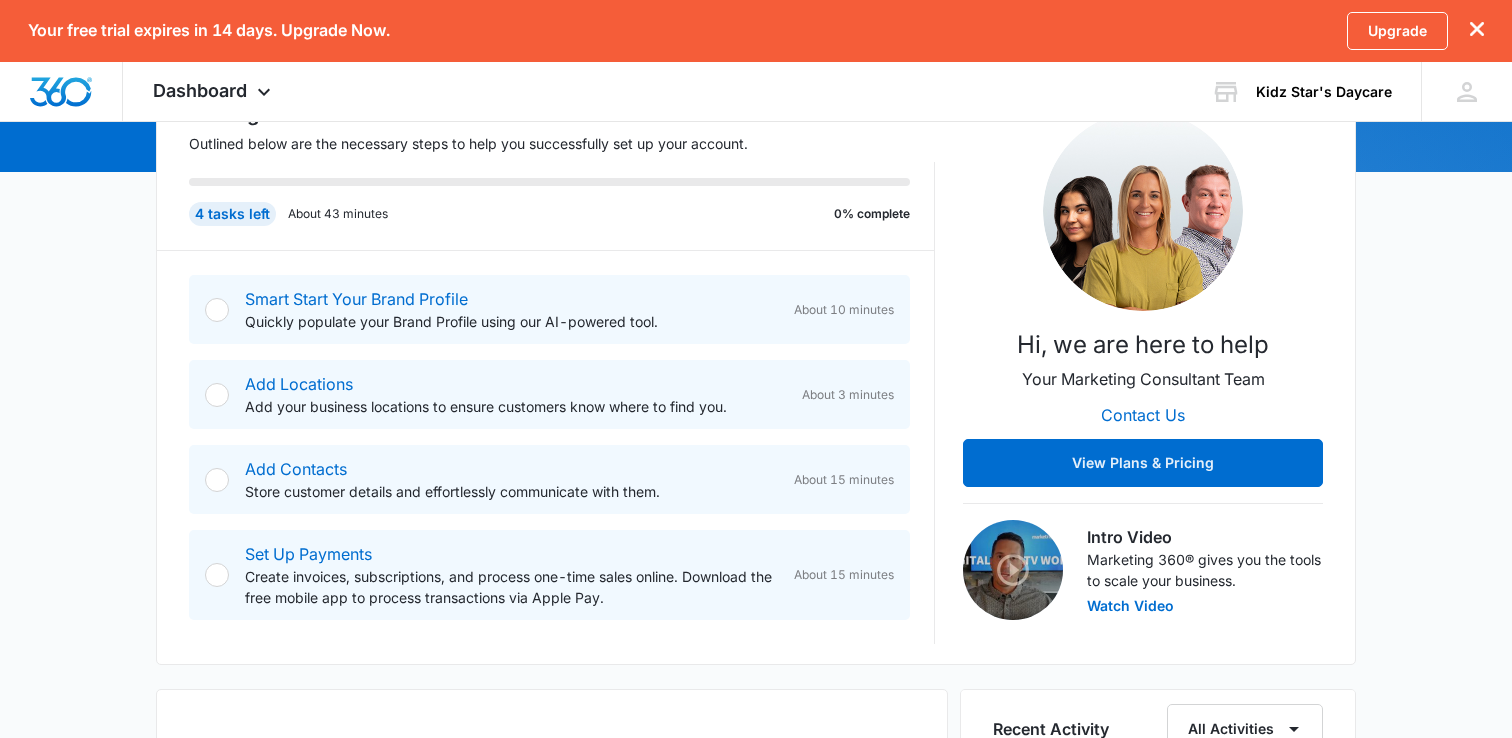 click on "Quickly populate your Brand Profile using our AI-powered tool." at bounding box center [511, 321] 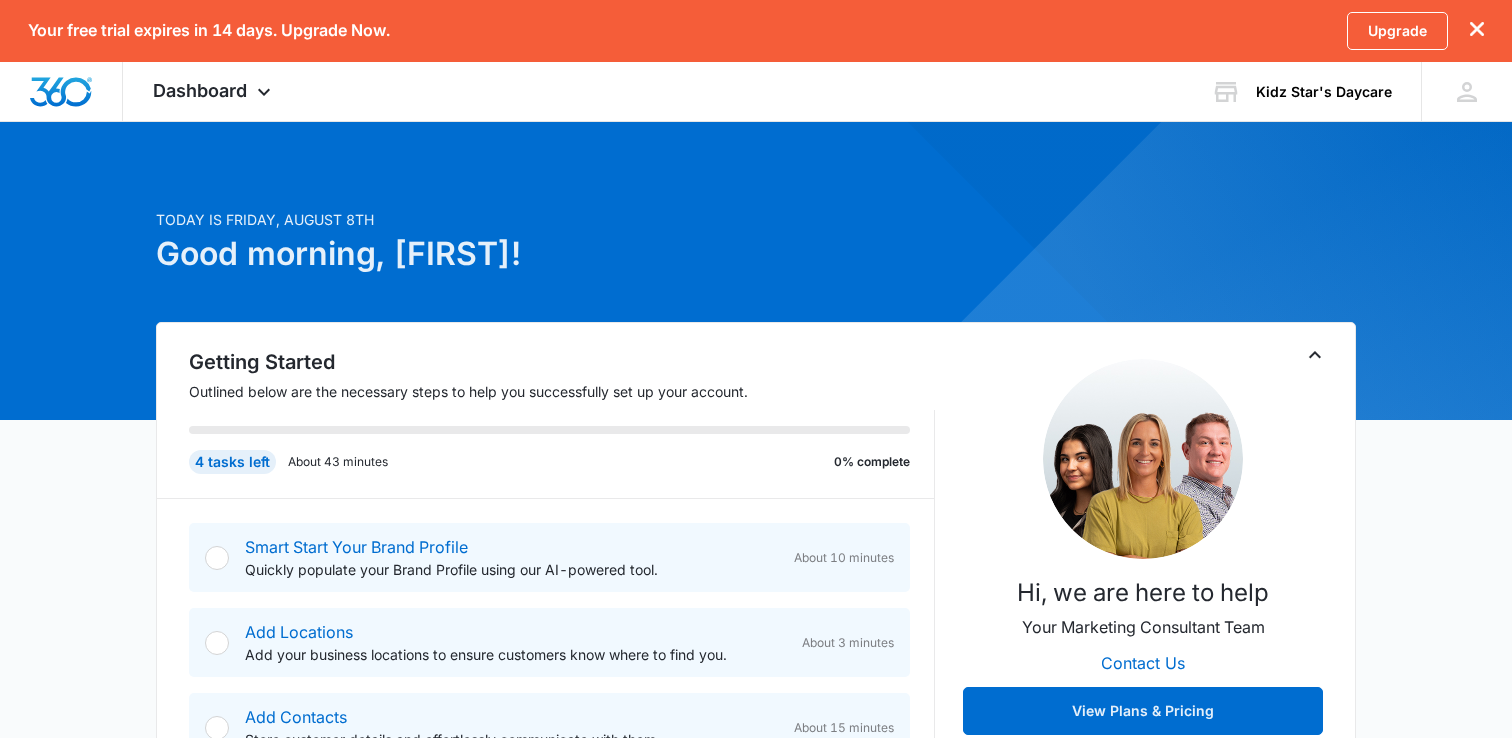 scroll, scrollTop: 81, scrollLeft: 0, axis: vertical 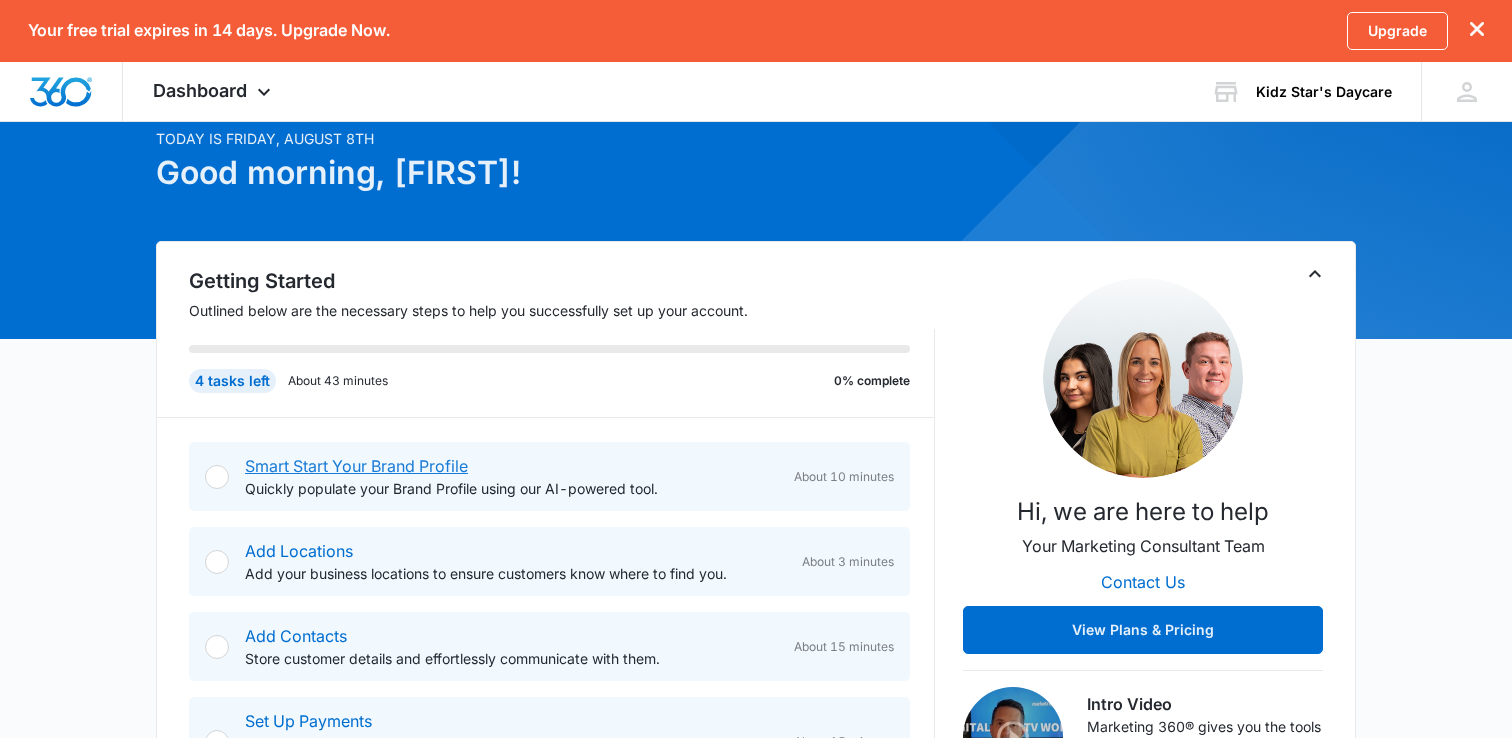 click on "Smart Start Your Brand Profile" at bounding box center [356, 466] 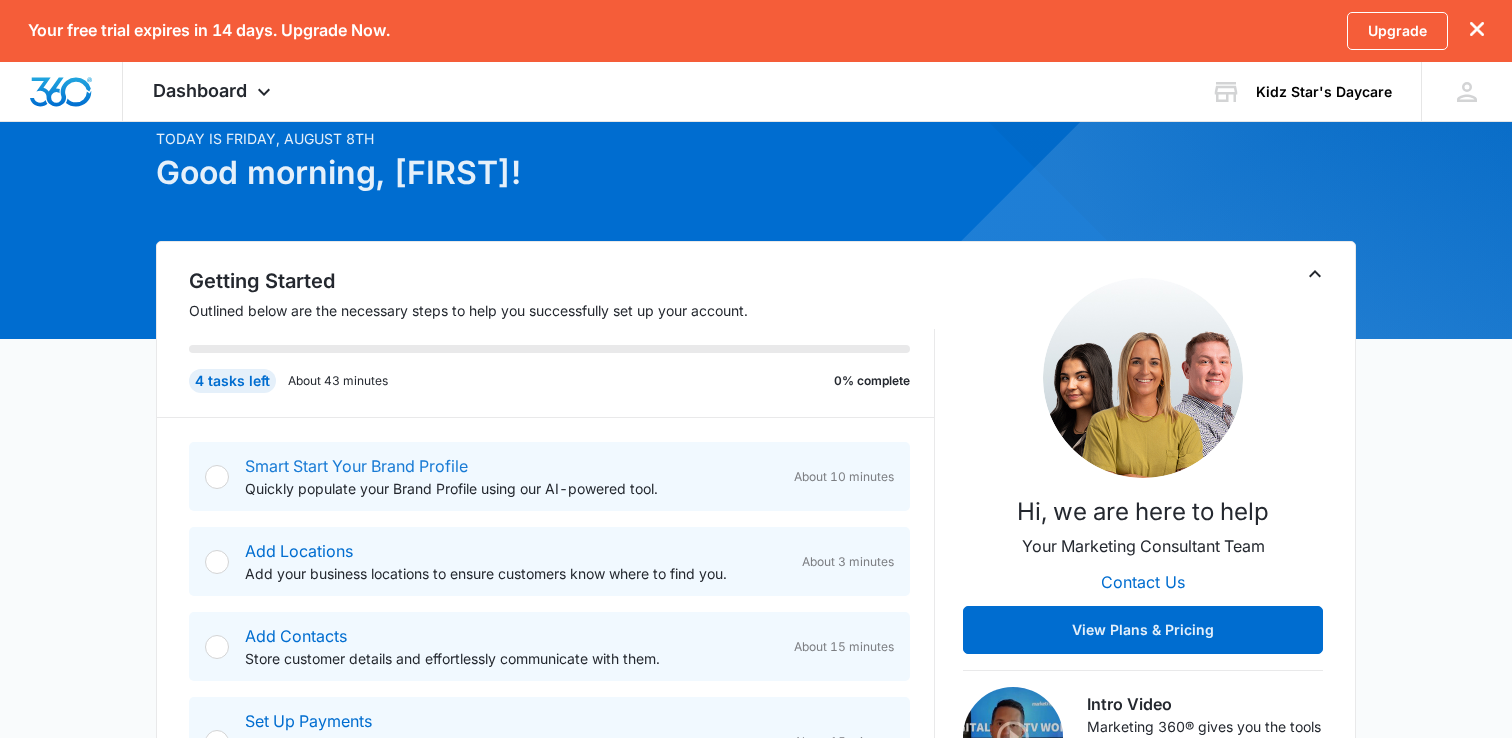 scroll, scrollTop: 0, scrollLeft: 0, axis: both 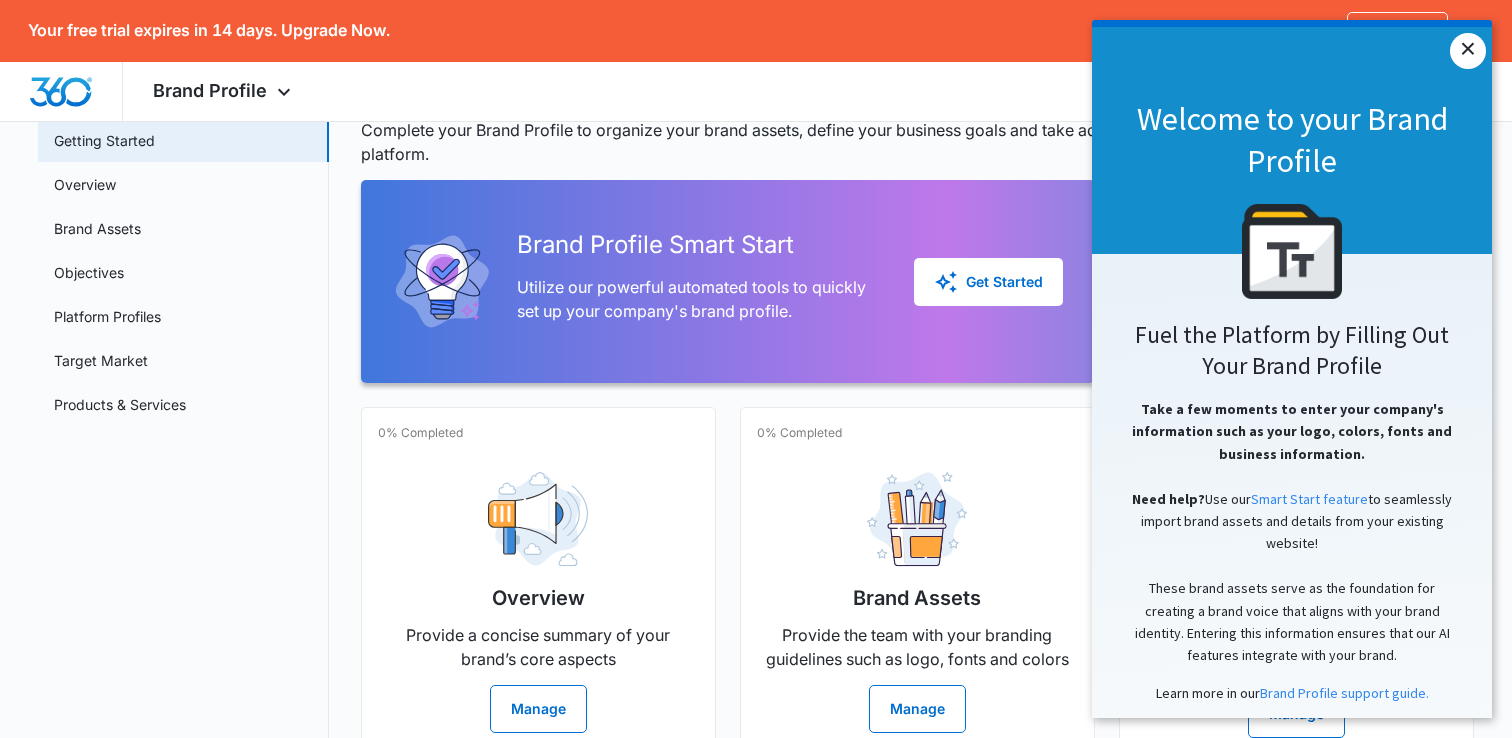 click on "×" at bounding box center [1468, 51] 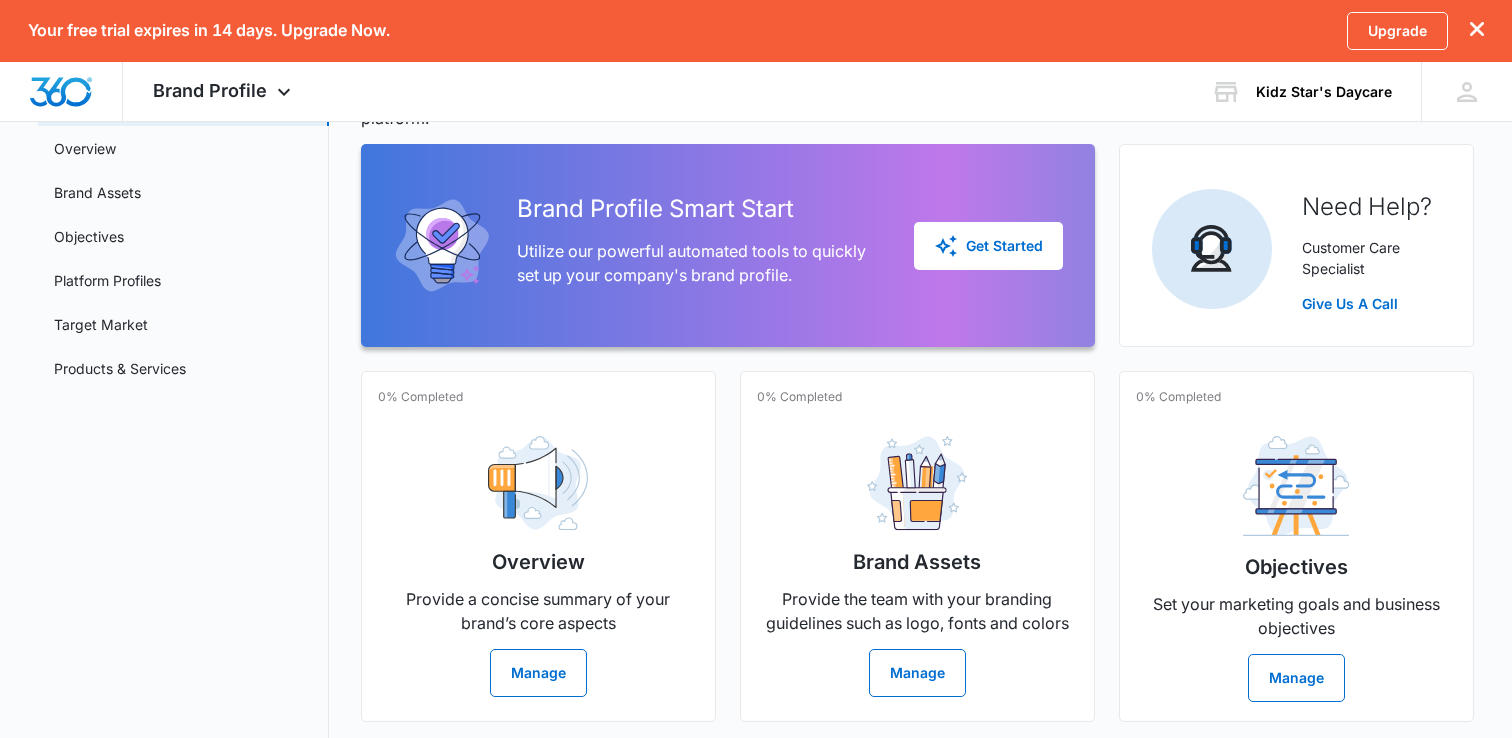 scroll, scrollTop: 0, scrollLeft: 0, axis: both 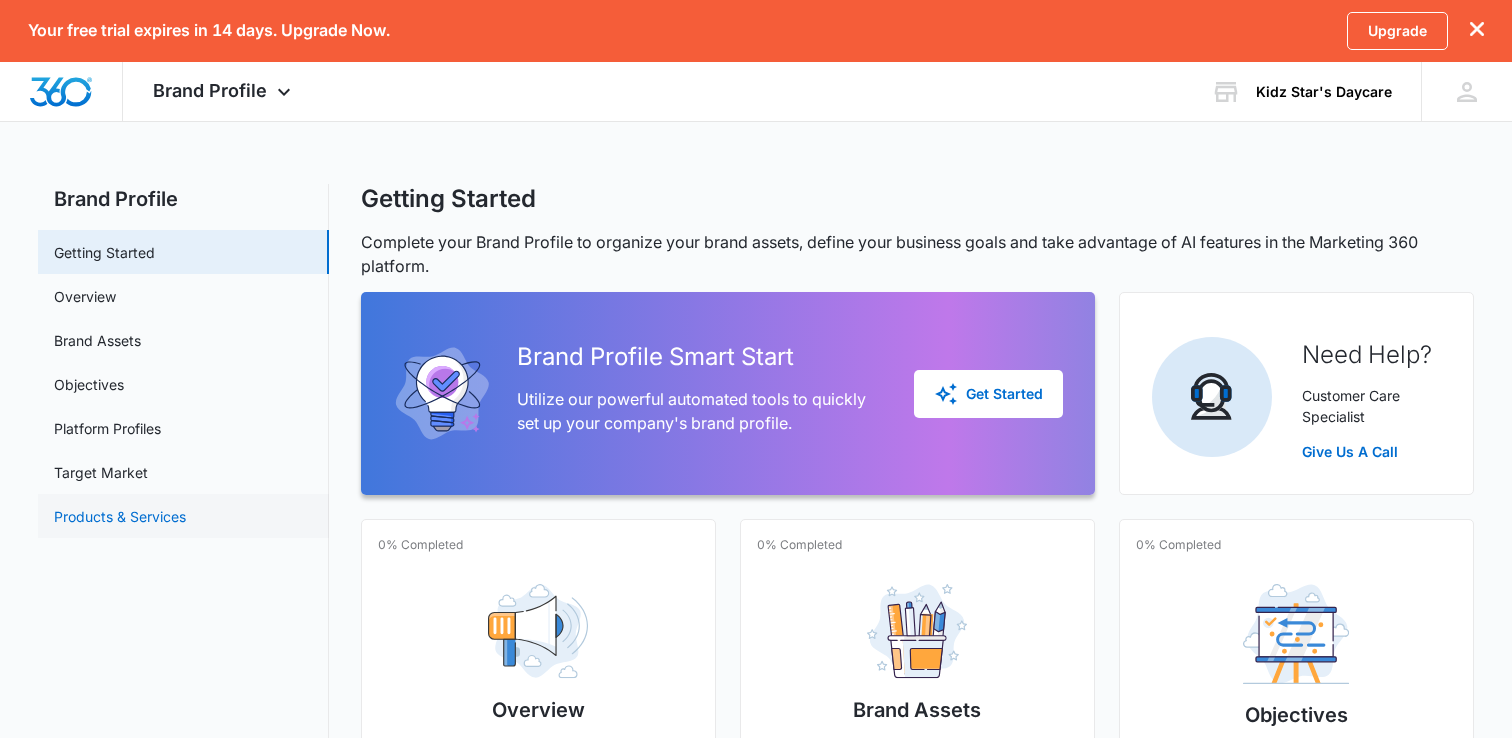 click on "Products & Services" at bounding box center [120, 516] 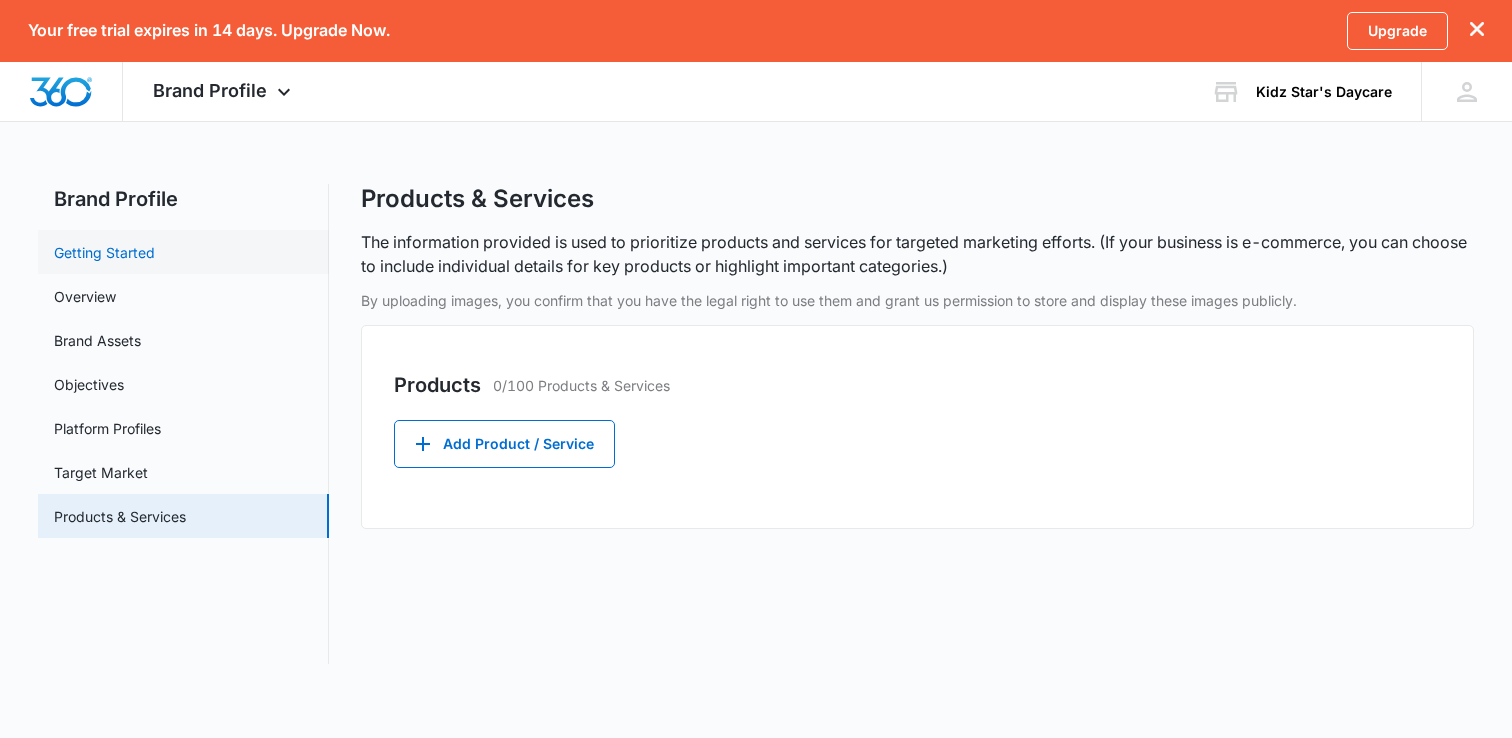 click on "Getting Started" at bounding box center (104, 252) 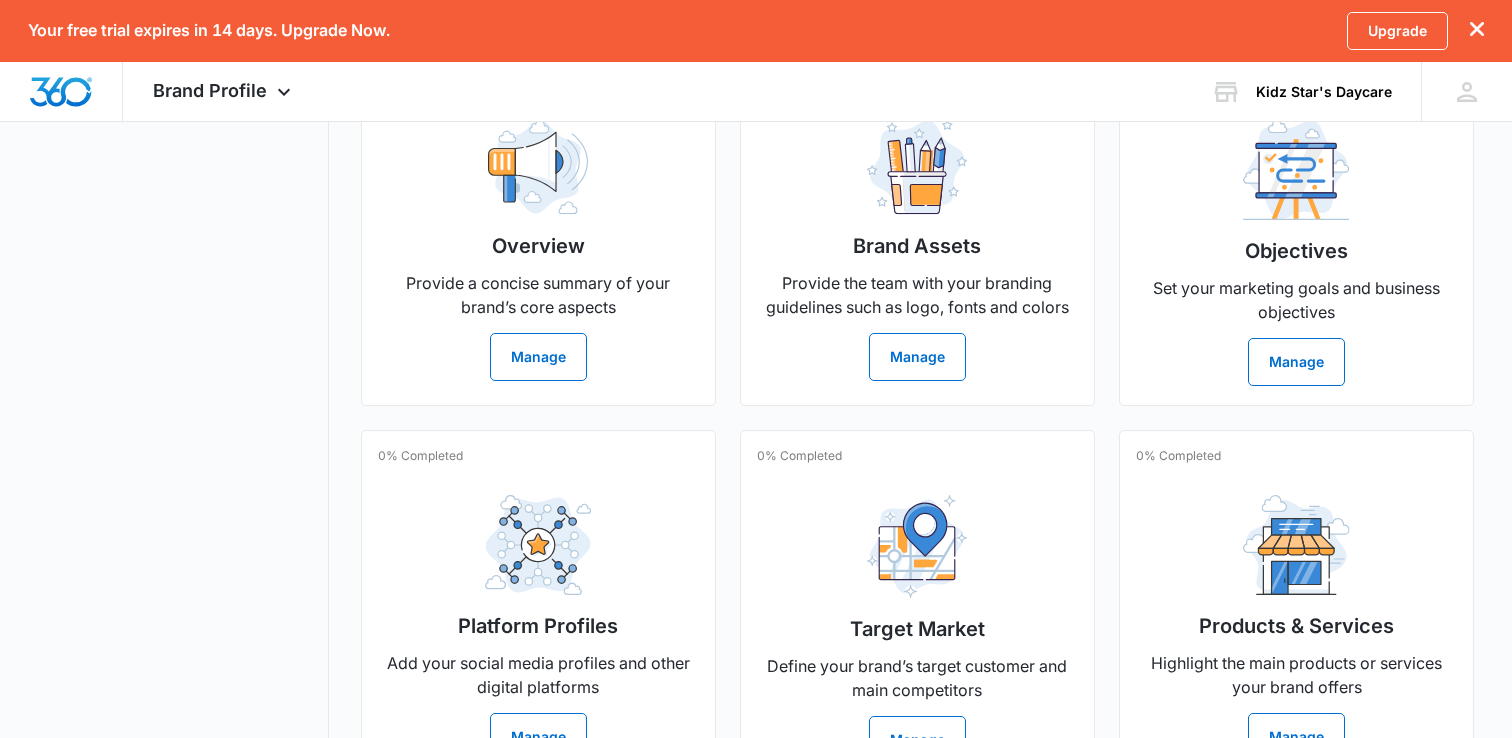 scroll, scrollTop: 531, scrollLeft: 0, axis: vertical 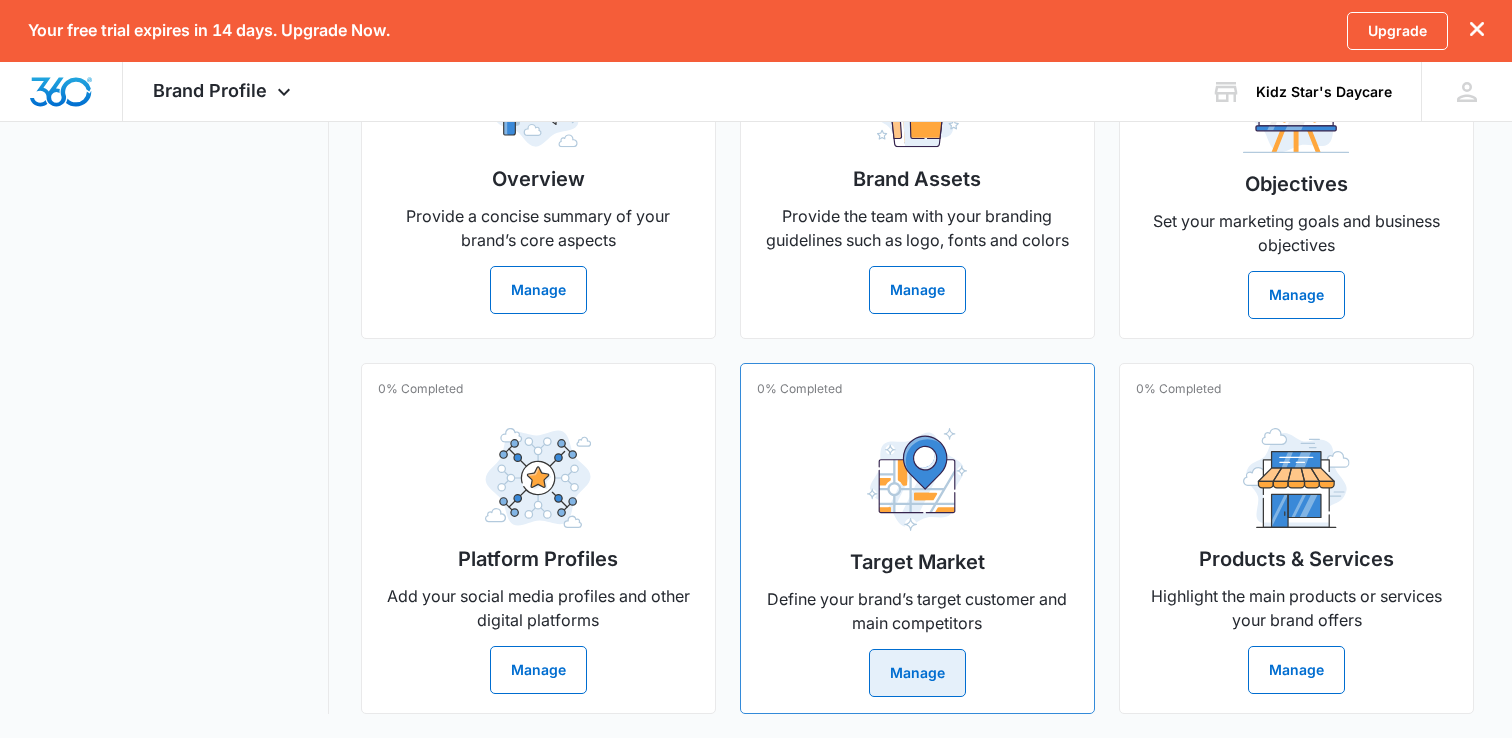 click on "Manage" at bounding box center (917, 673) 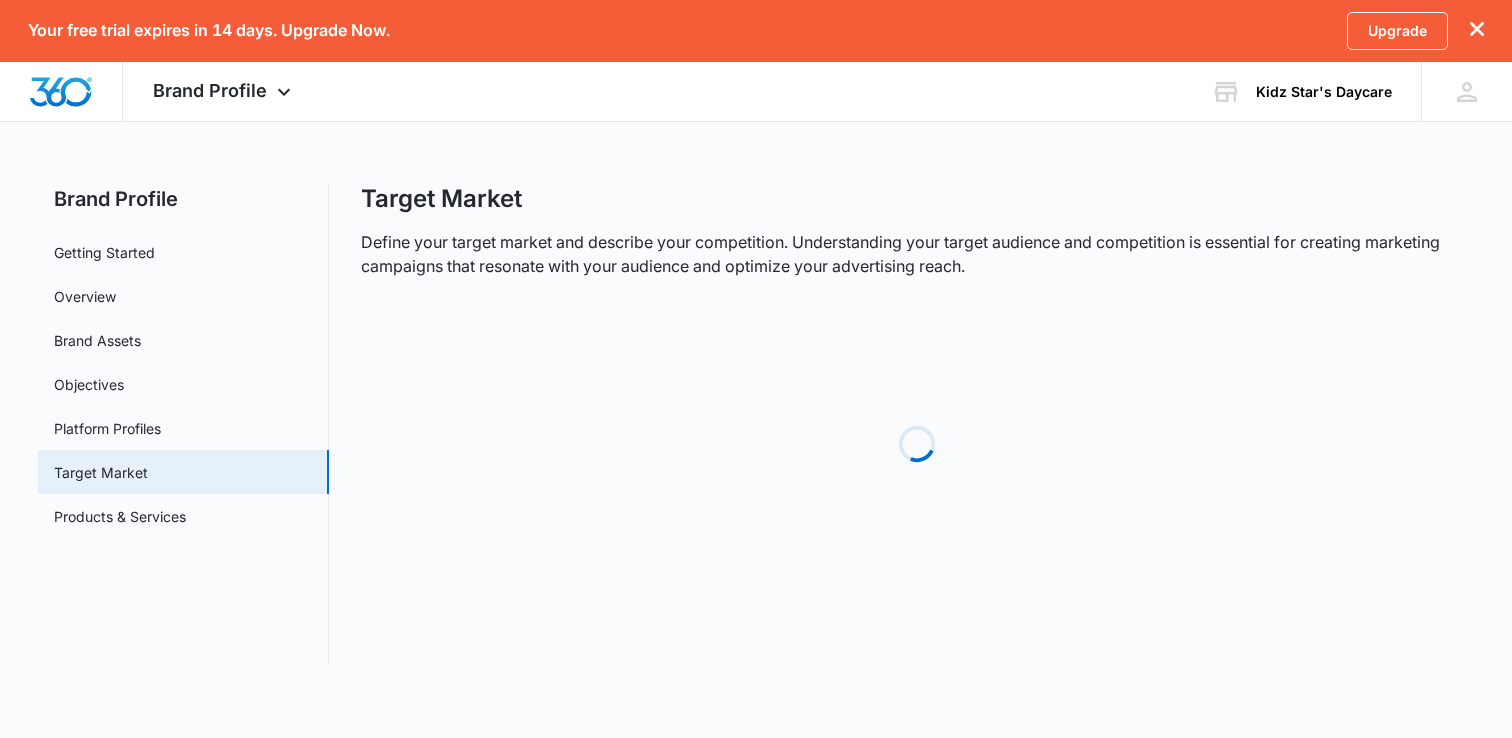 scroll, scrollTop: 0, scrollLeft: 0, axis: both 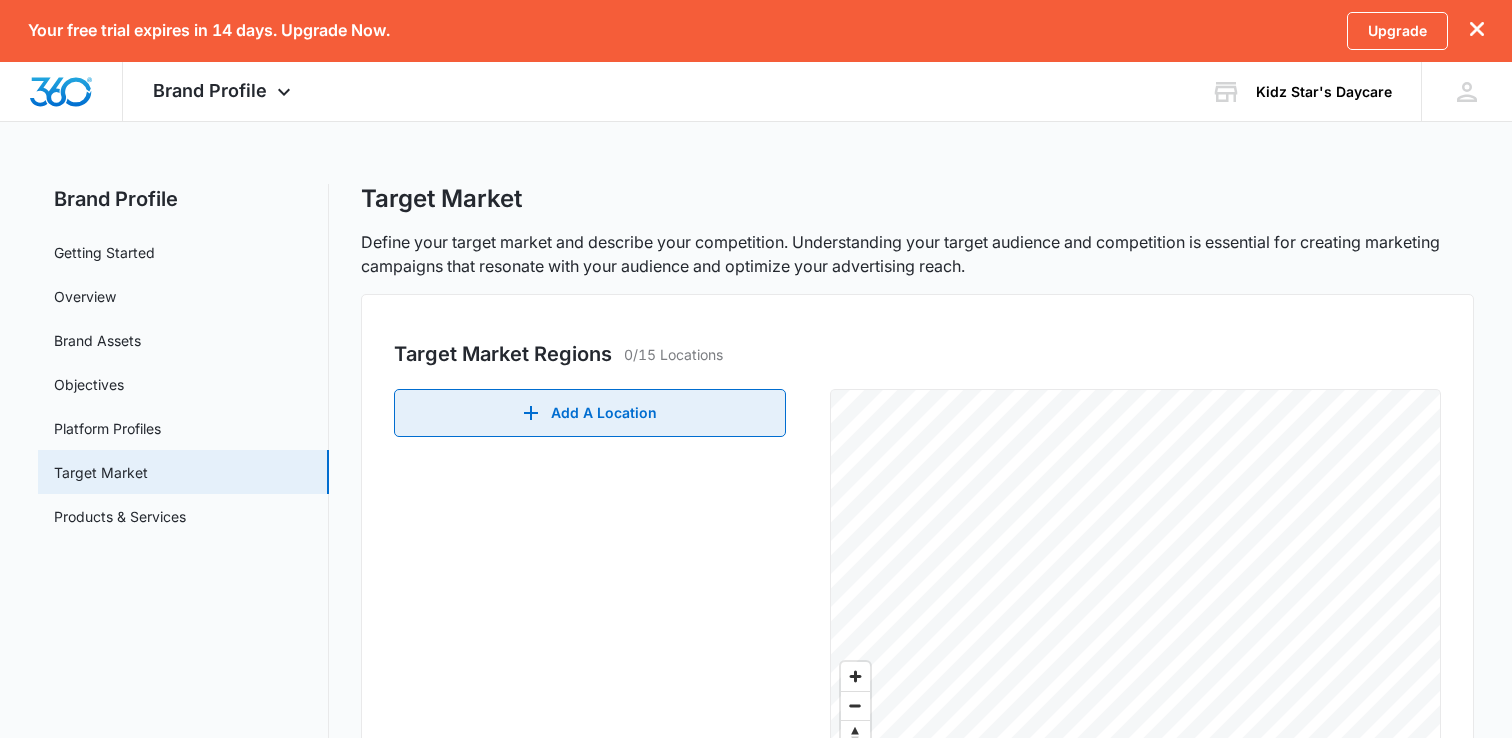 click on "Add A Location" at bounding box center (590, 413) 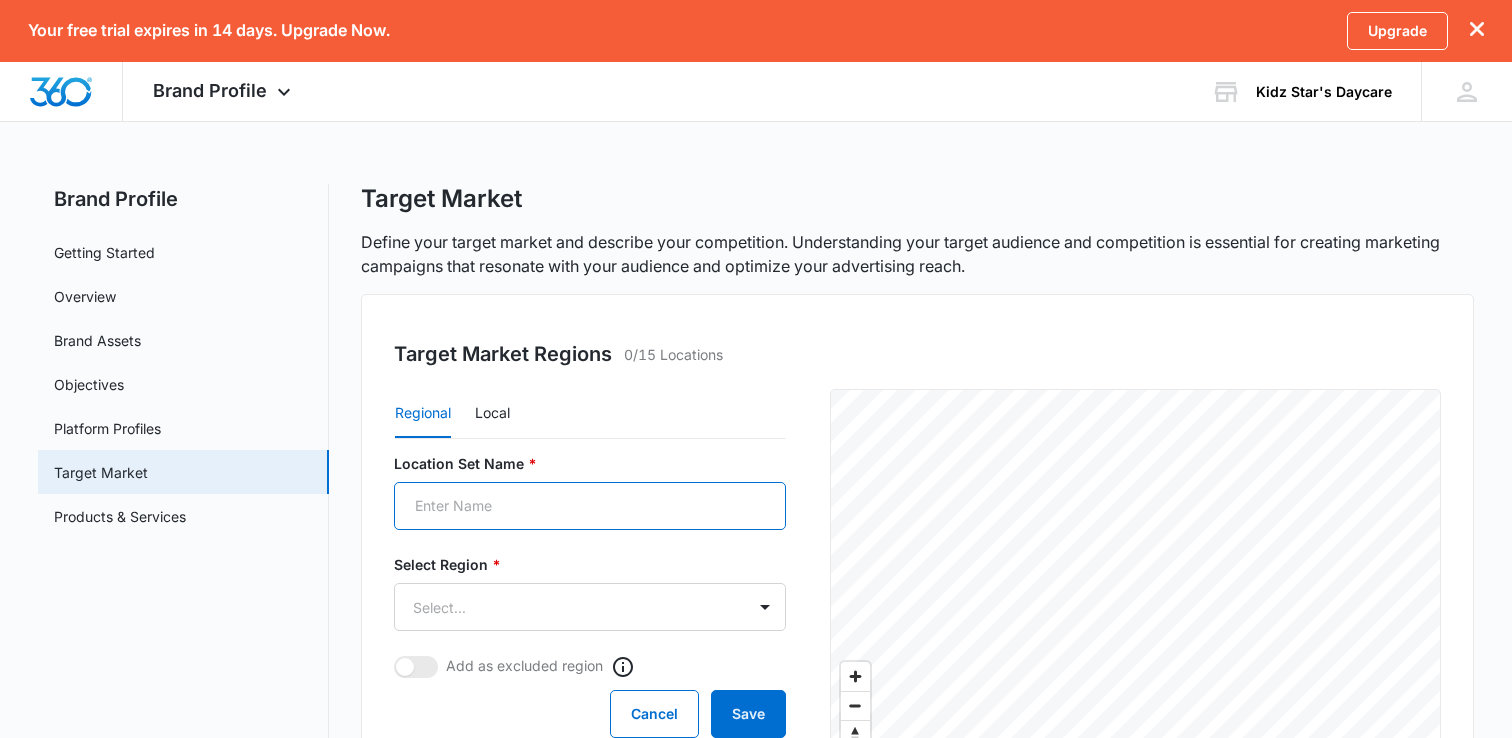 click on "Location Set Name *" at bounding box center (590, 506) 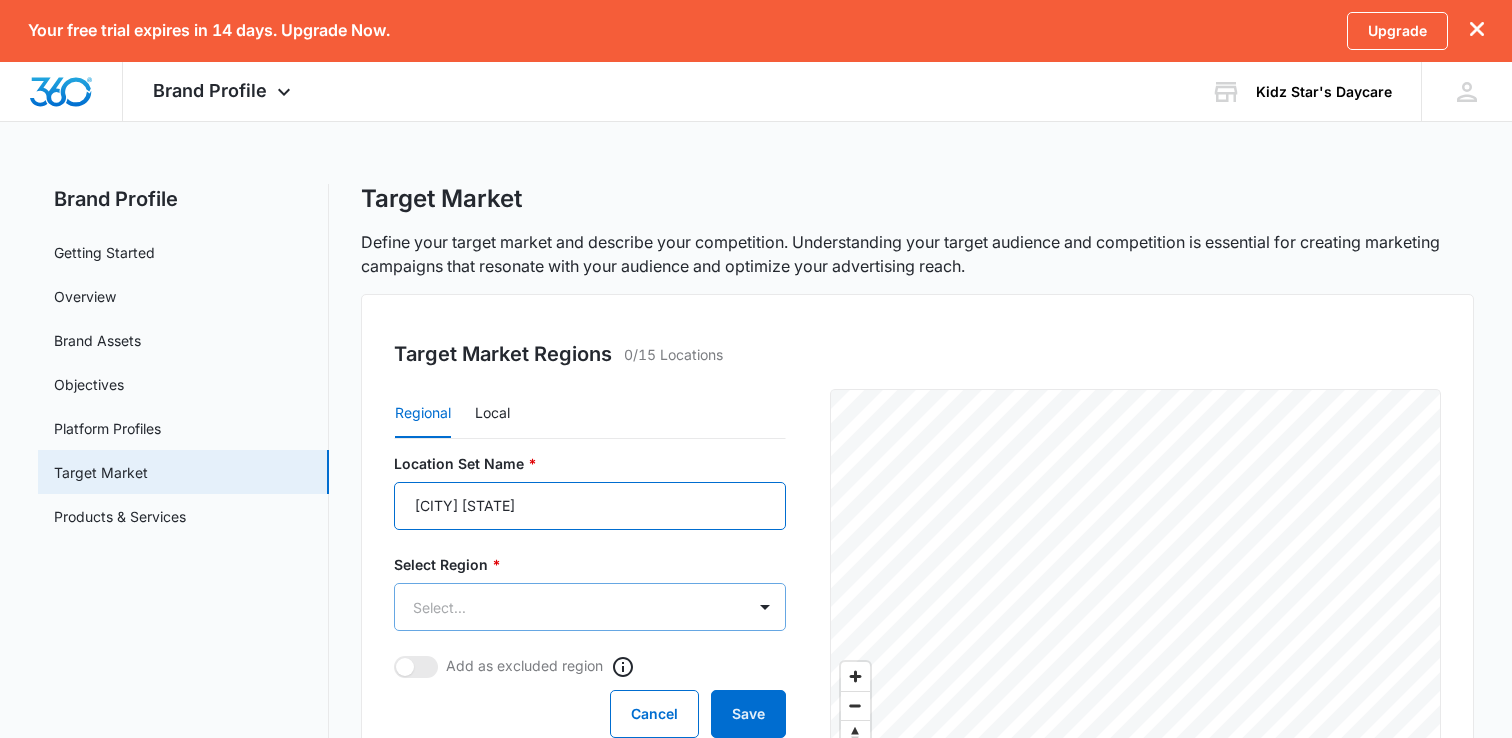 type on "[CITY] [STATE]" 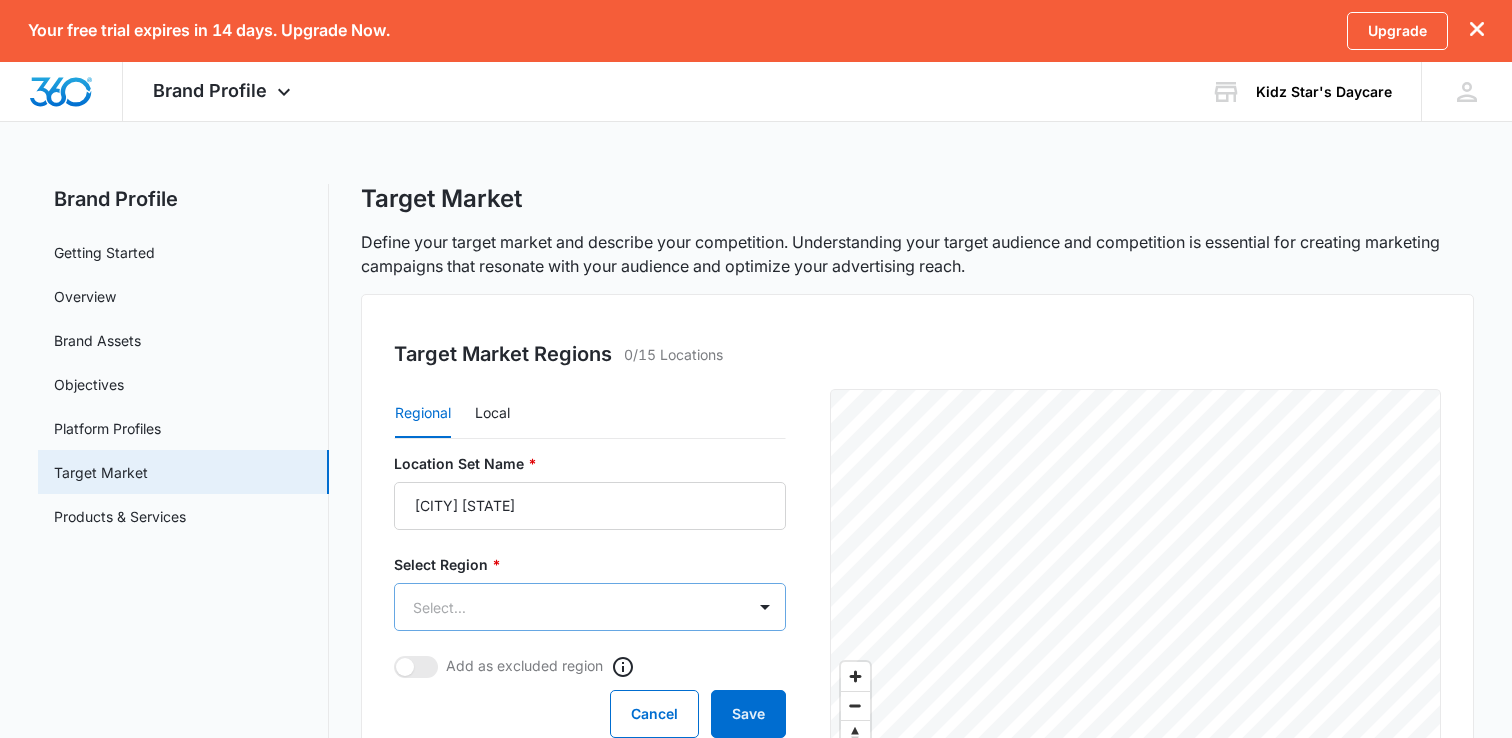 click on "Your free trial expires in 14 days. Upgrade Now. Upgrade Brand Profile Apps Reputation Websites Forms CRM Email Shop Payments POS Ads Intelligence Brand Settings Kidz Star's Daycare Your Accounts View All AC [FIRST] [LAST] [EMAIL] My Profile Notifications Support Logout Terms & Conditions   •   Privacy Policy Brand Profile Getting Started Overview Brand Assets Objectives Platform Profiles Target Market Products & Services Target Market Define your target market and describe your competition. Understanding your target audience and competition is essential for creating marketing campaigns that resonate with your audience and optimize your advertising reach. Target Market Regions 0/15 Locations Regional Local Location Set Name * [CITY] [STATE] Select Region * Select... Add as excluded region Cancel Save © Mapbox   © OpenStreetMap   Improve this map Target Customers 0/15 Customers Add Customer Profile Add Competitor 0/15 Competitors Add Competitor" at bounding box center (756, 644) 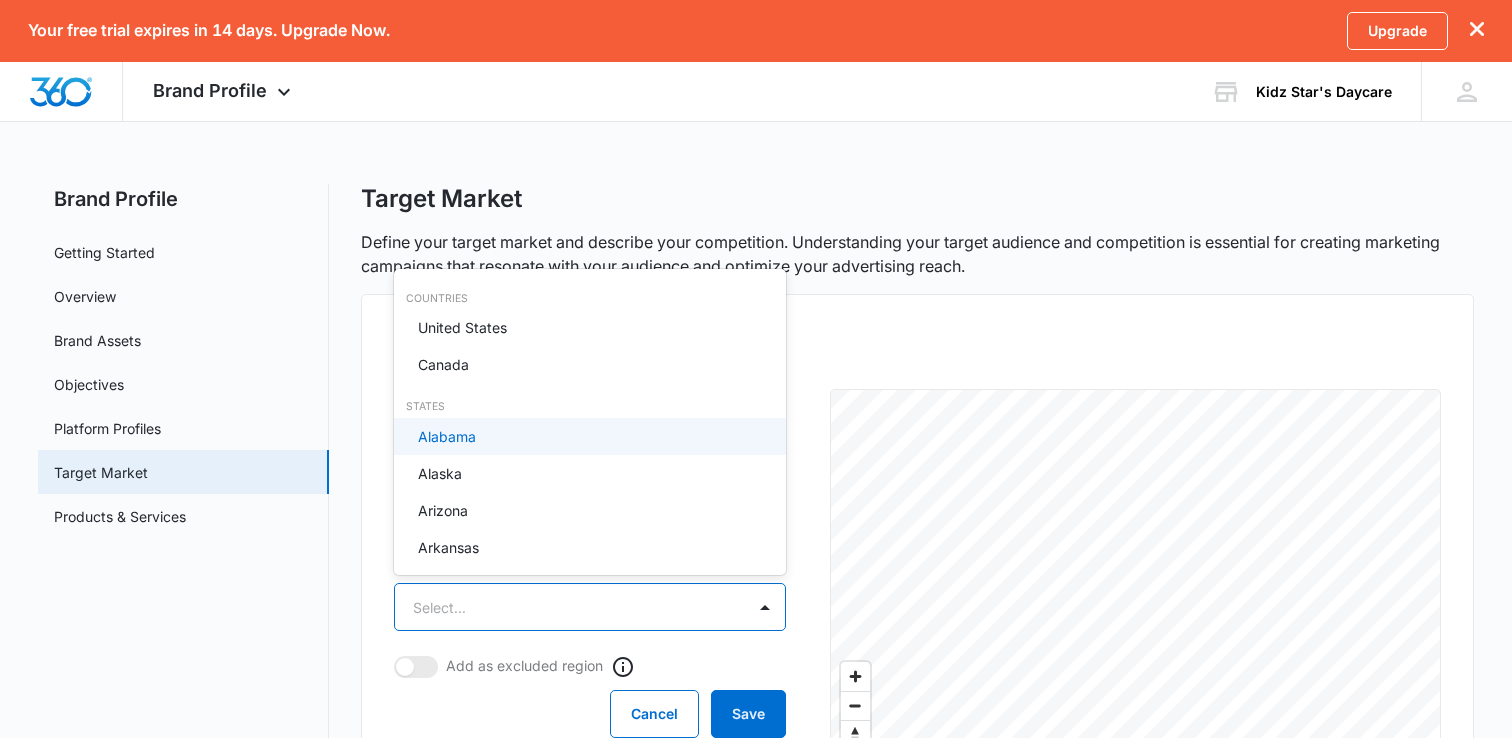 scroll, scrollTop: 0, scrollLeft: 0, axis: both 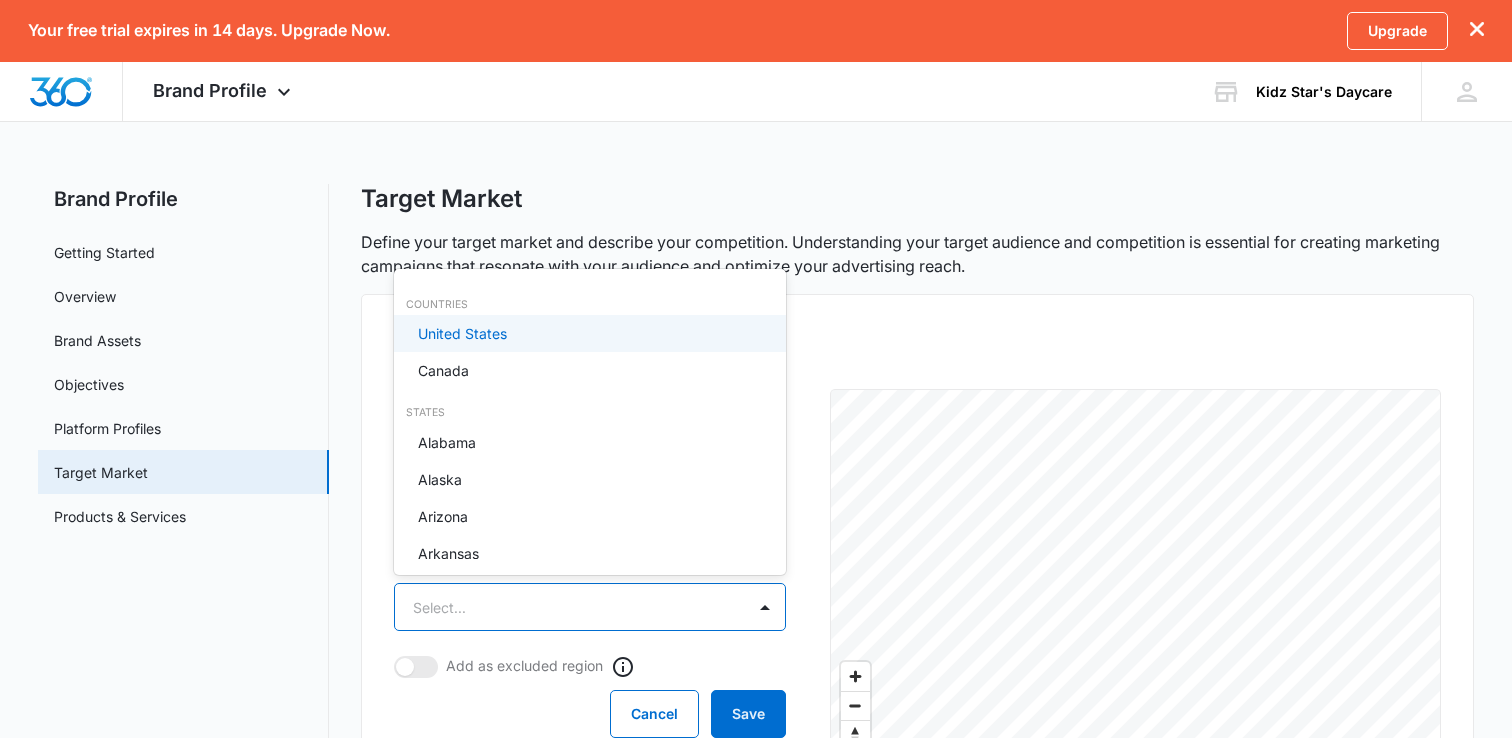 click on "United States" at bounding box center [462, 333] 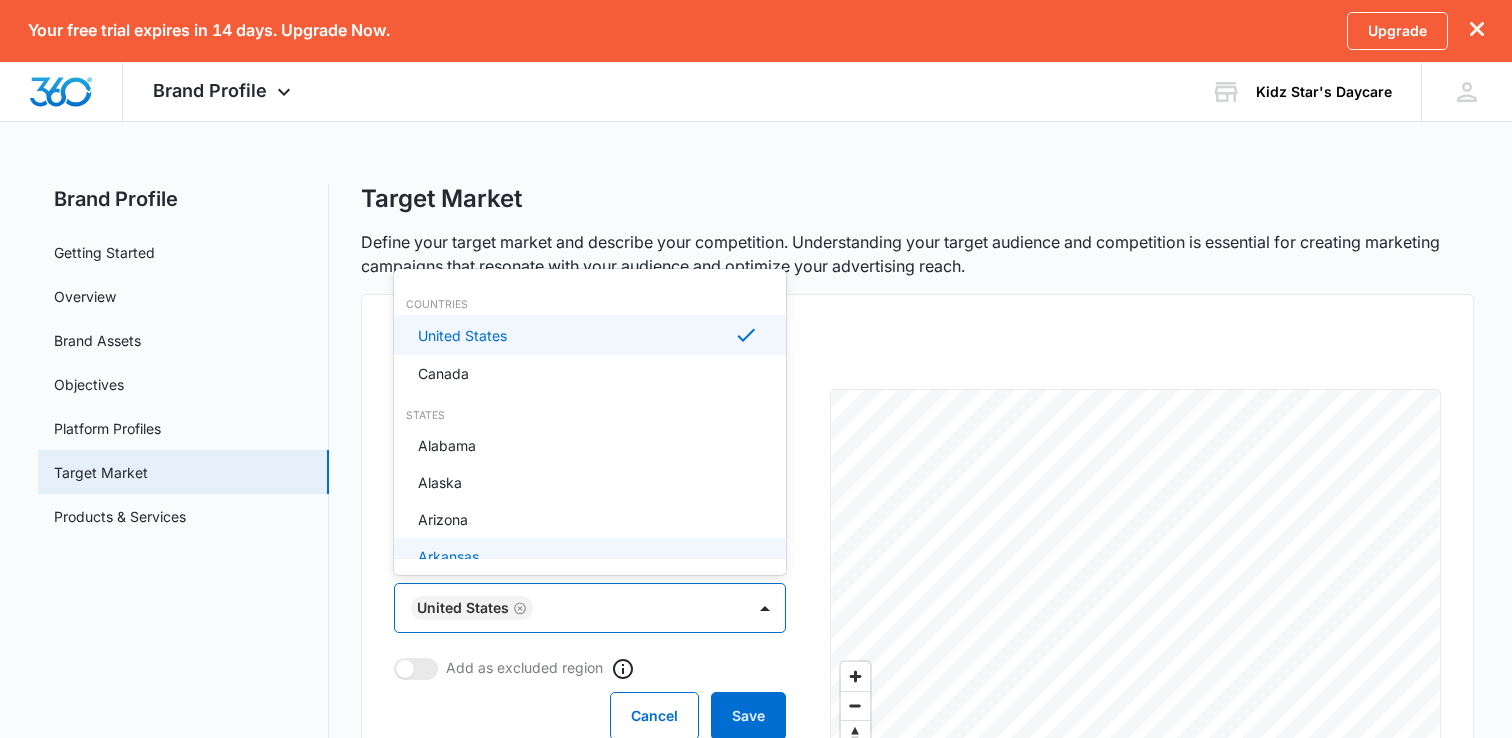 click at bounding box center [756, 369] 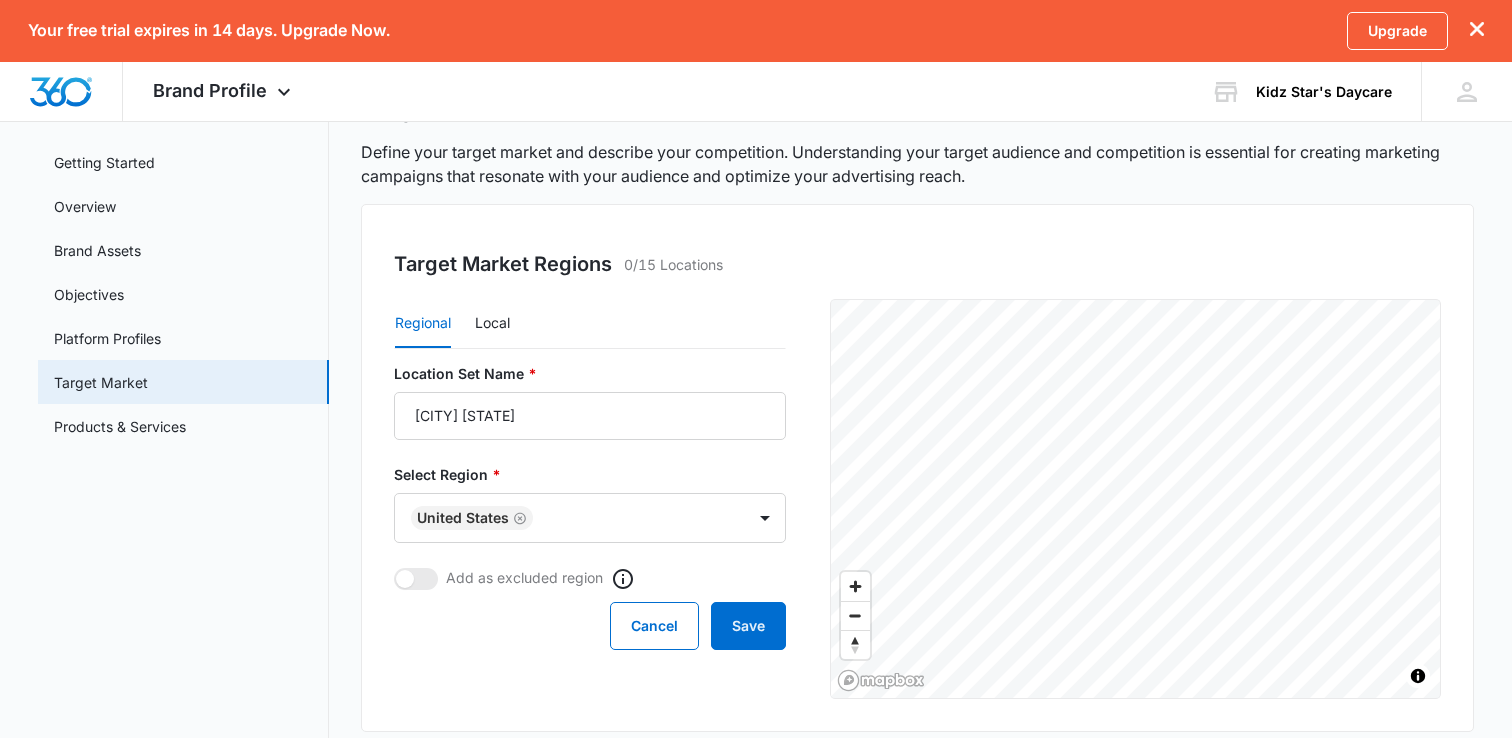 scroll, scrollTop: 93, scrollLeft: 0, axis: vertical 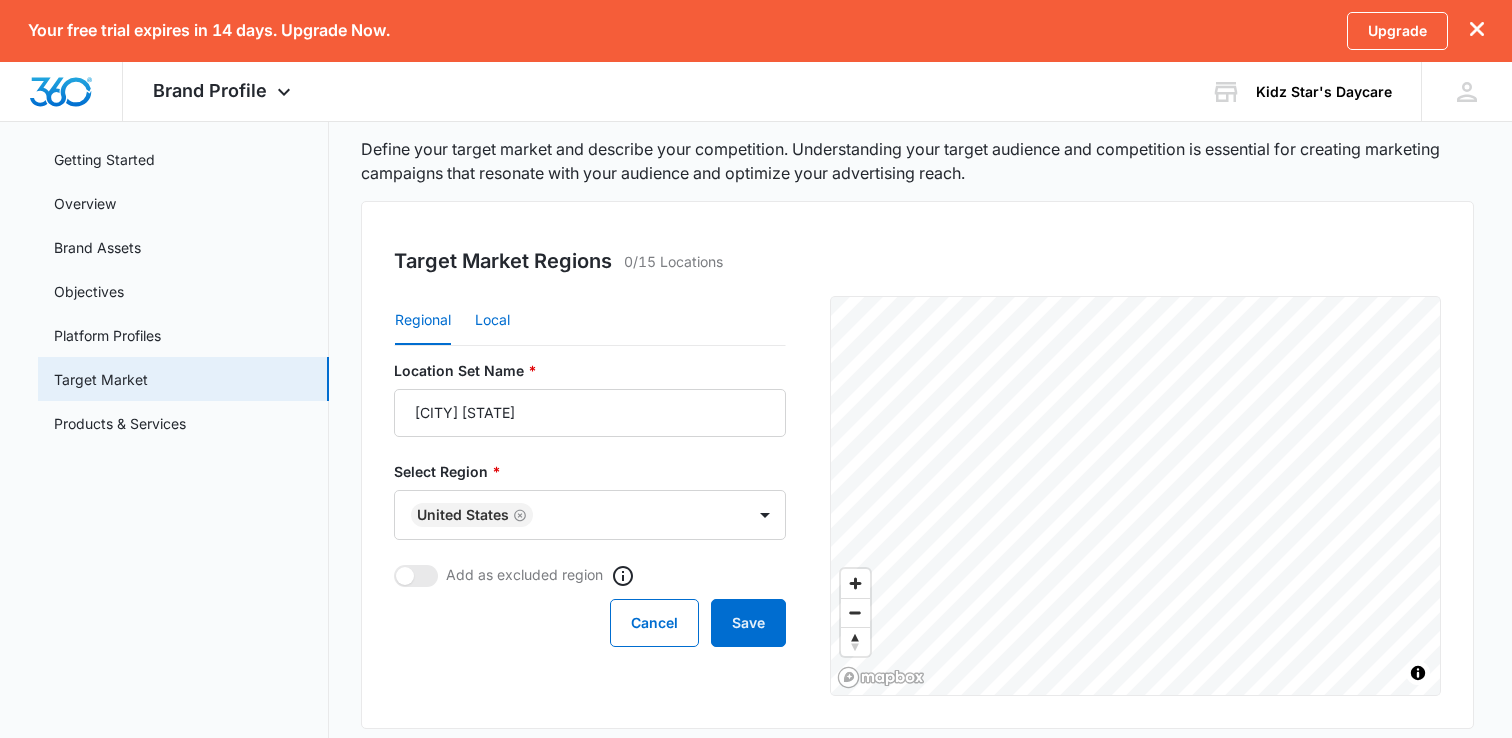 click on "Local" at bounding box center [492, 321] 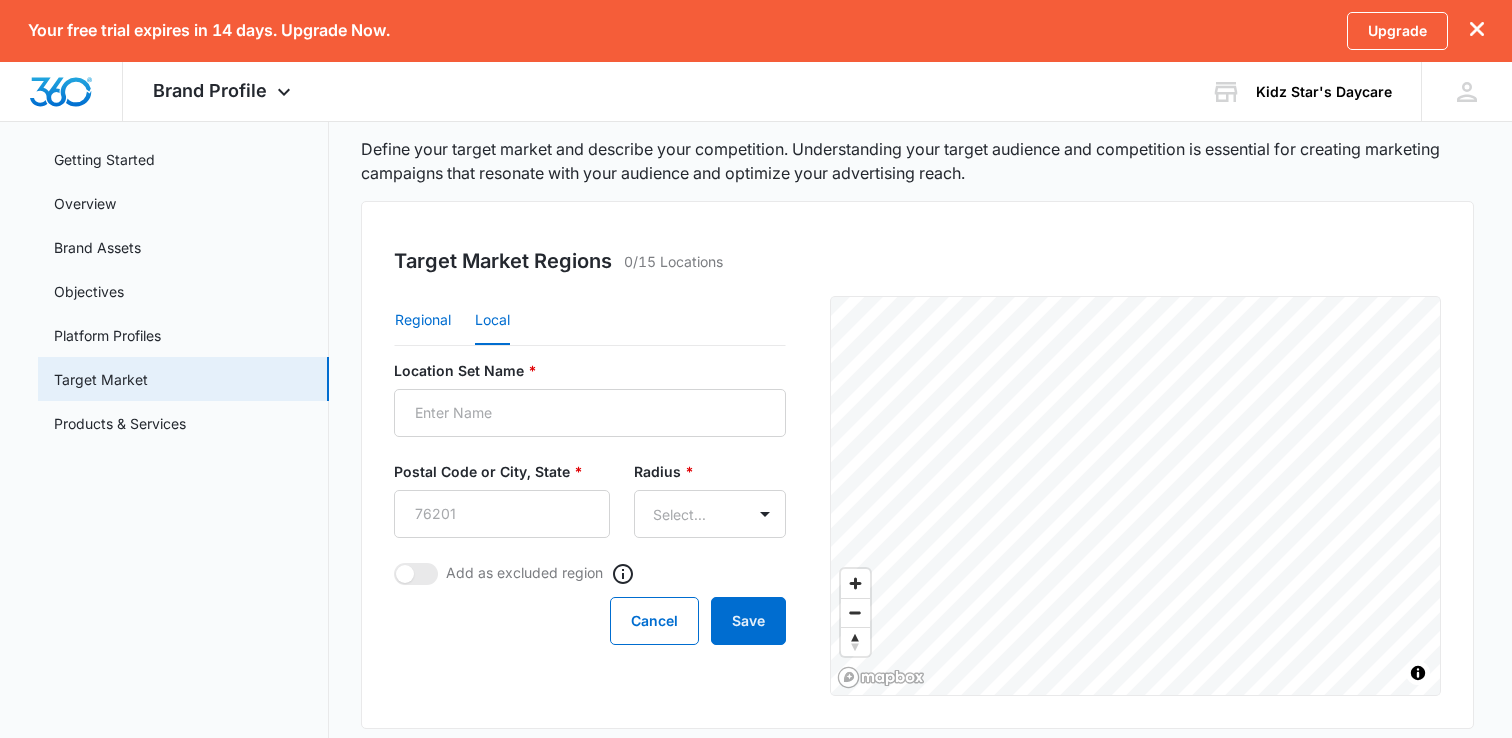 click on "Regional" at bounding box center [423, 321] 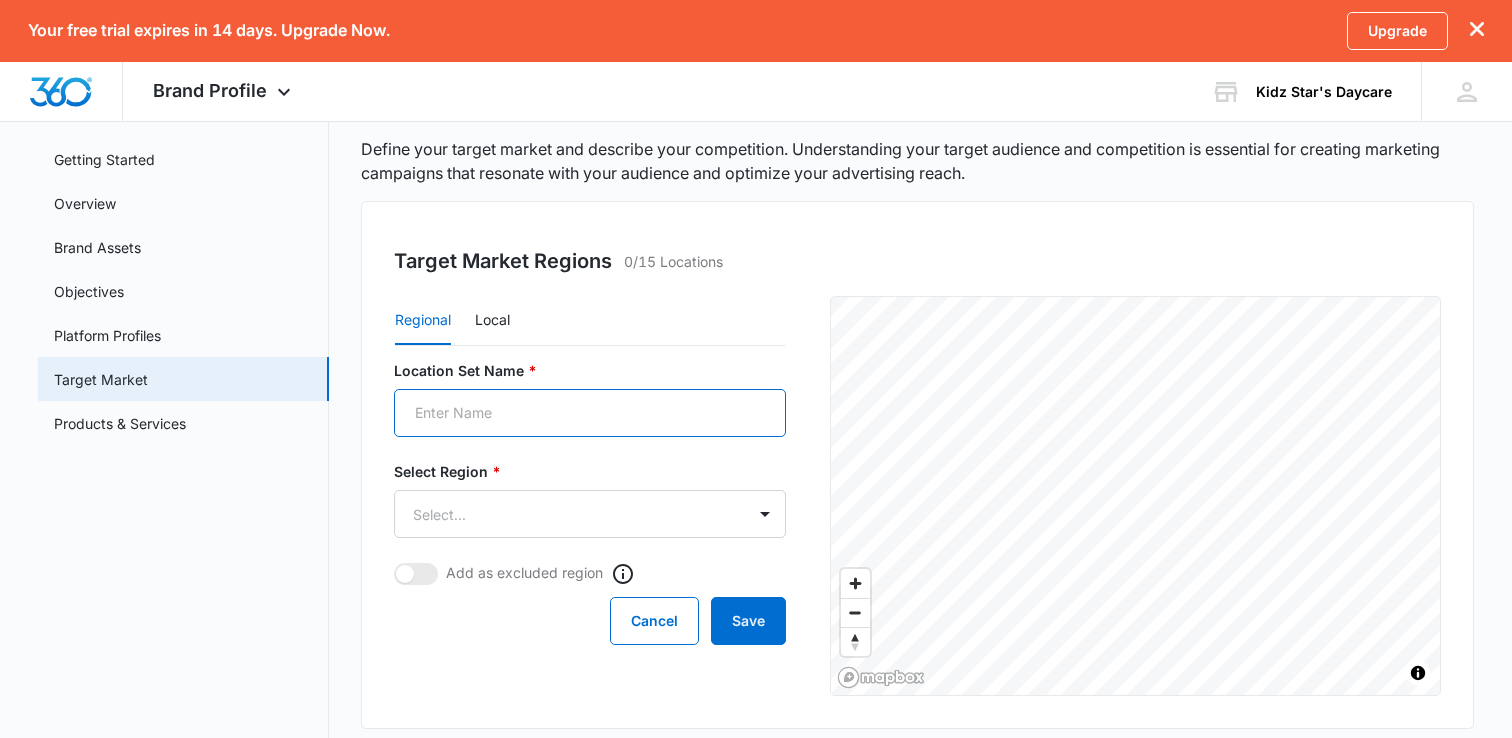 click on "Location Set Name *" at bounding box center (590, 413) 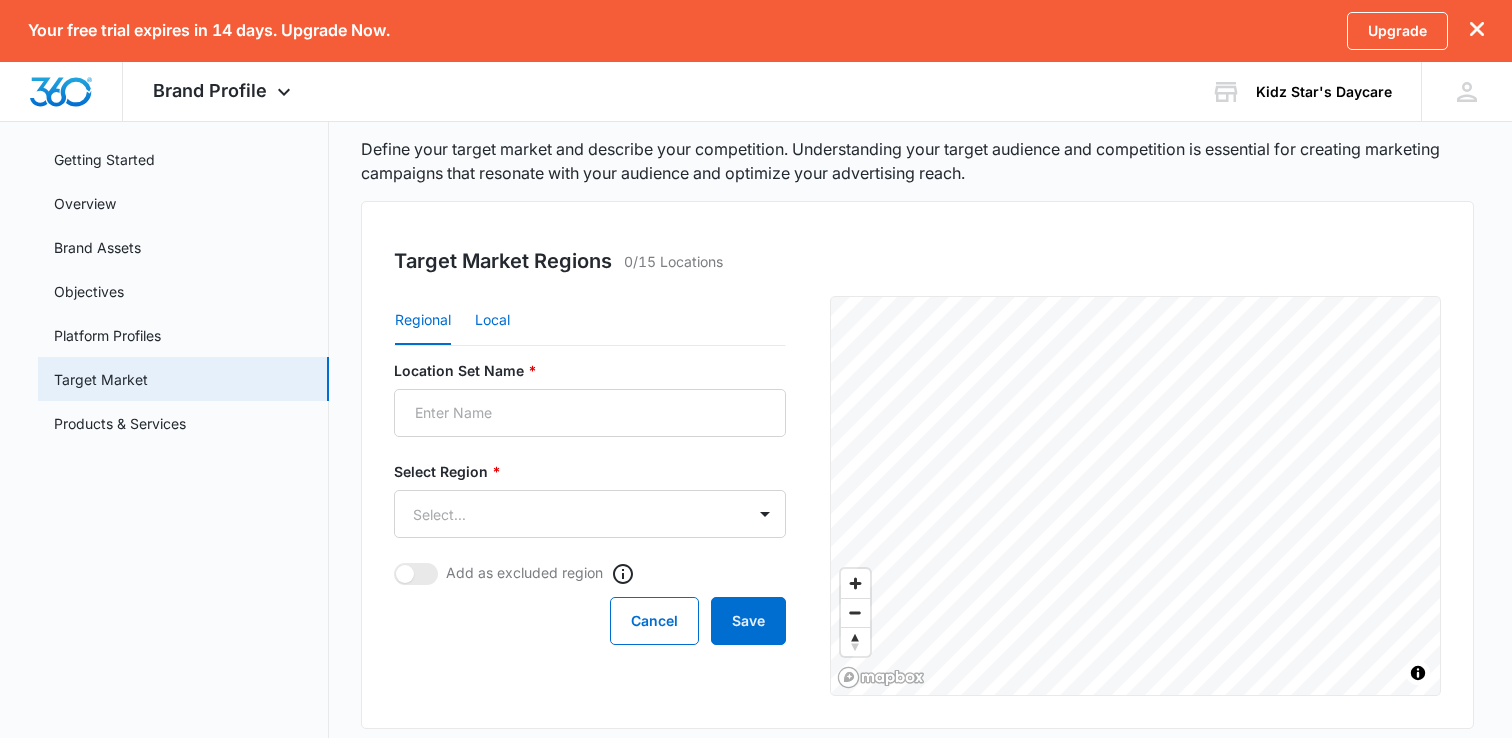 click on "Local" at bounding box center [492, 321] 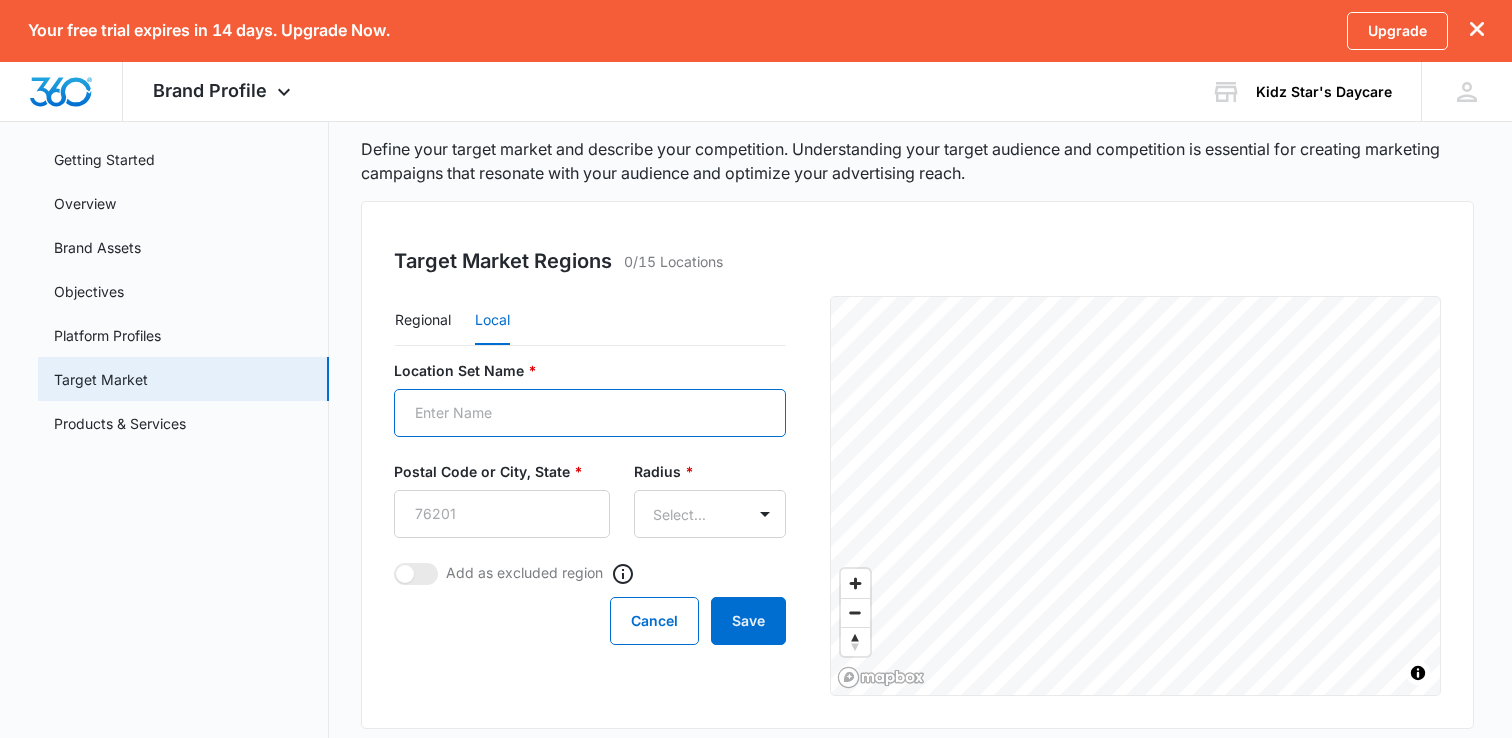click on "Location Set Name *" at bounding box center (590, 413) 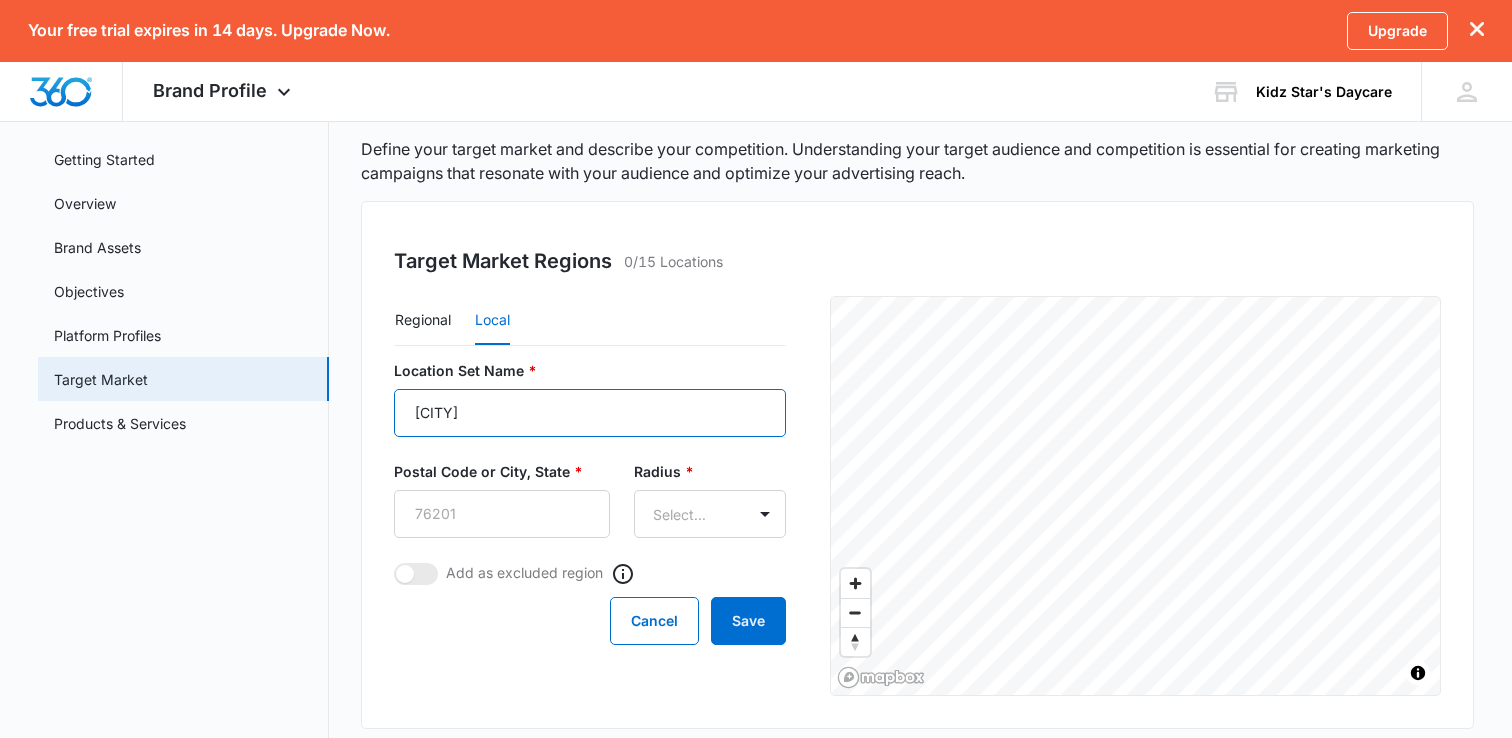 type on "[CITY] [STATE]" 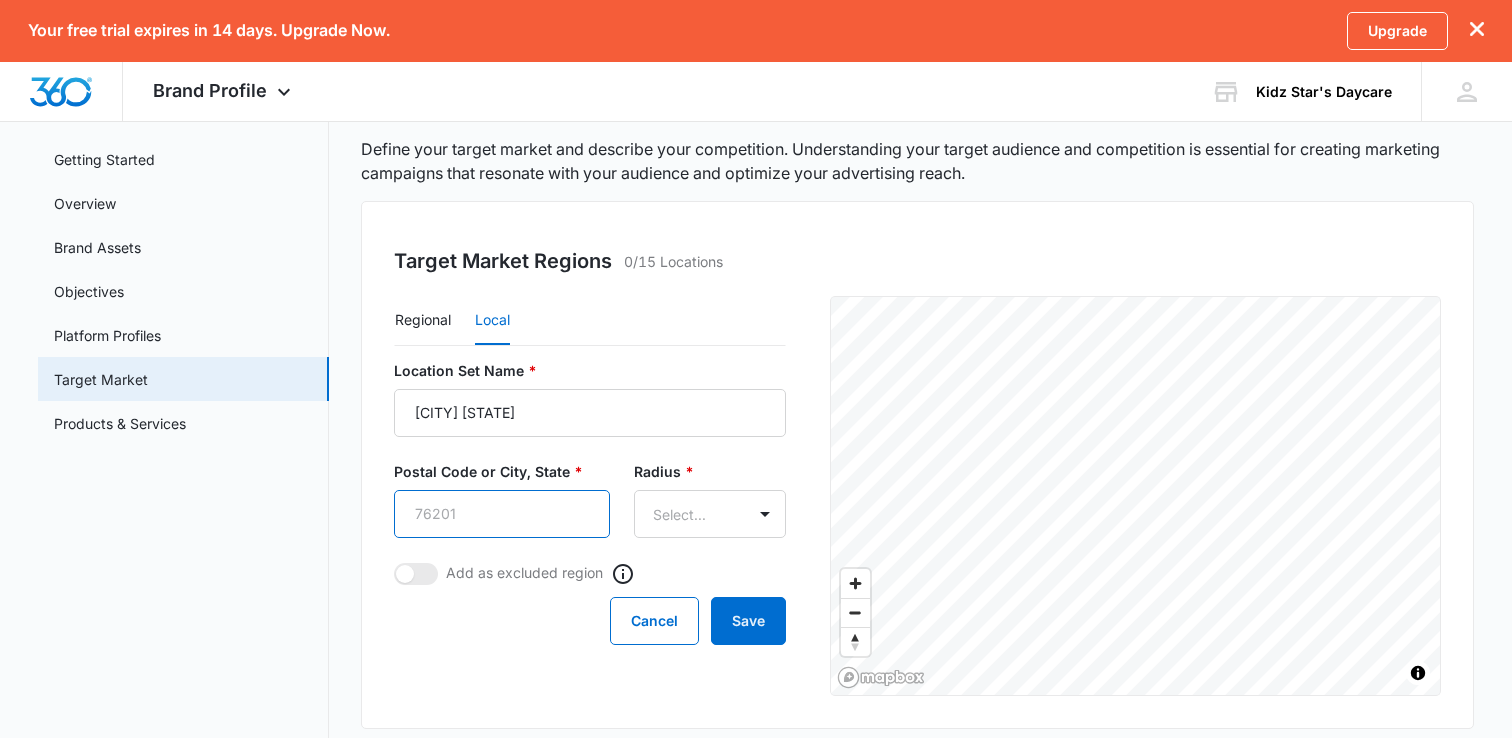 click on "Postal Code or City, State *" at bounding box center [502, 514] 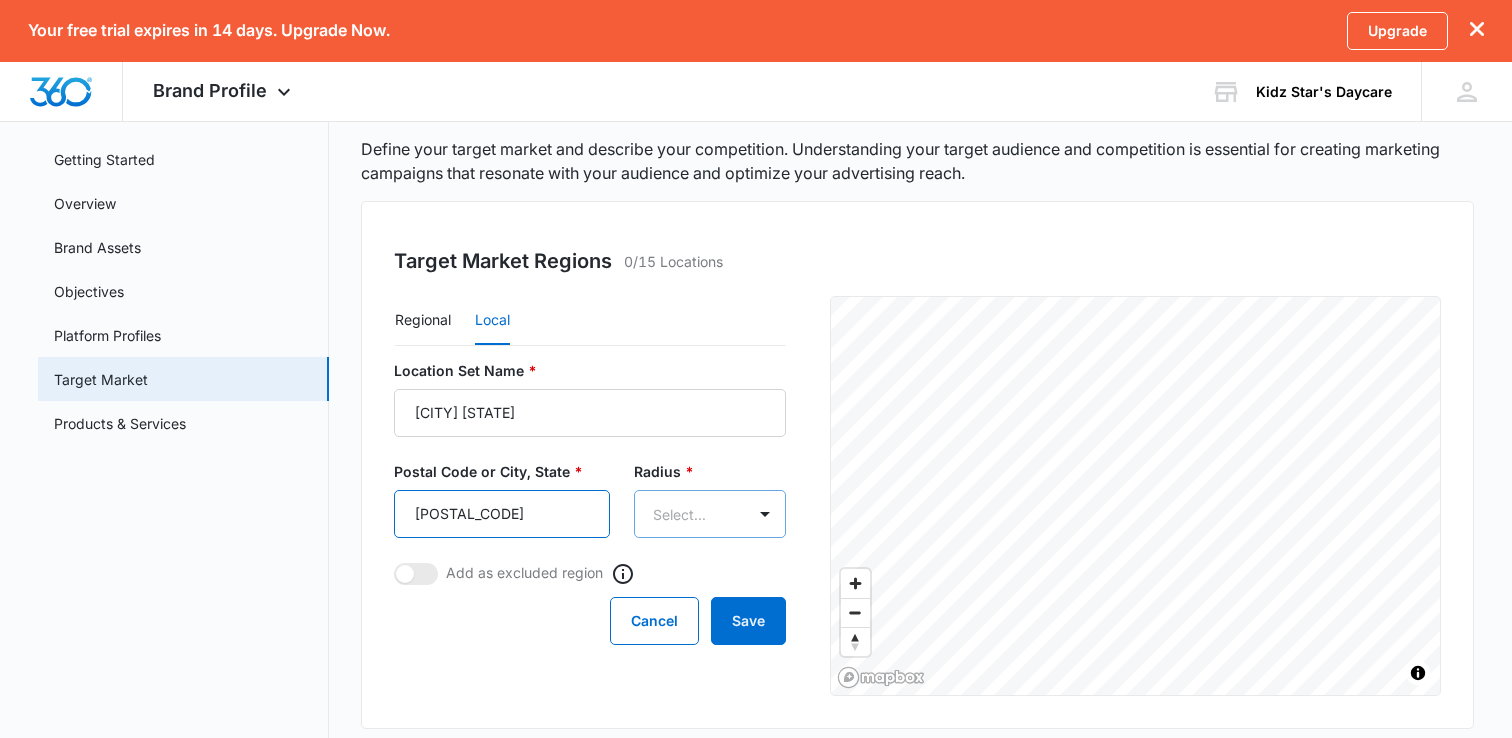 type on "[POSTAL_CODE]" 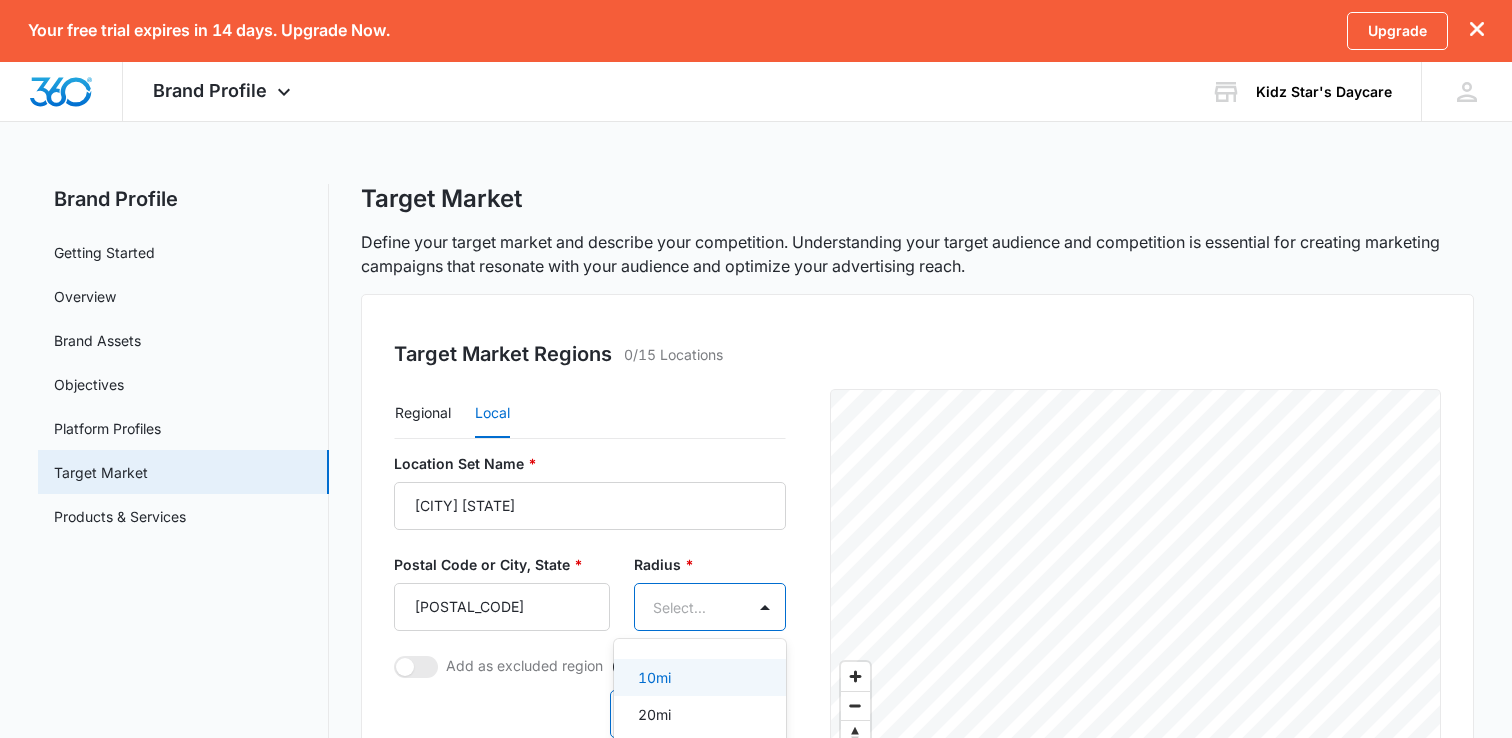 scroll, scrollTop: 0, scrollLeft: 0, axis: both 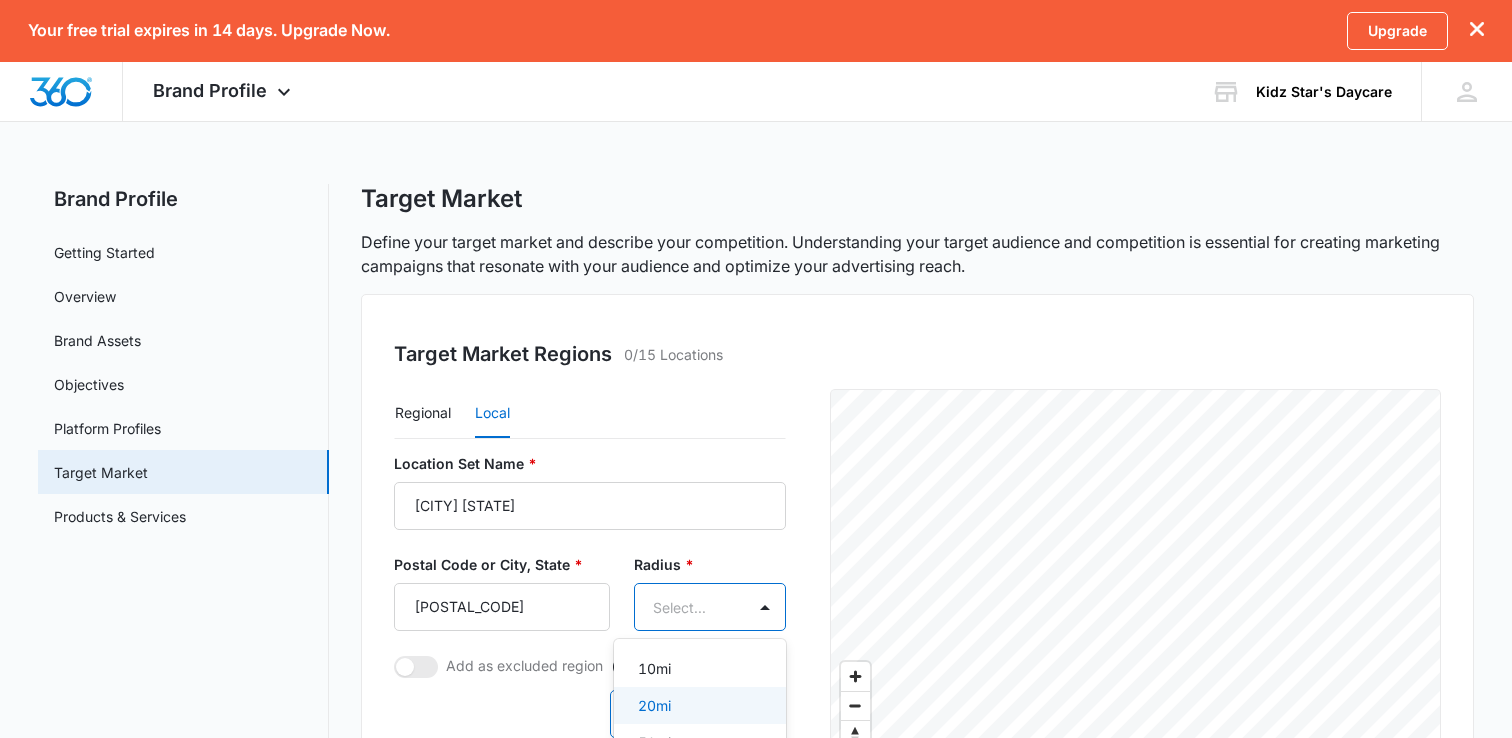 click on "20mi" at bounding box center (654, 705) 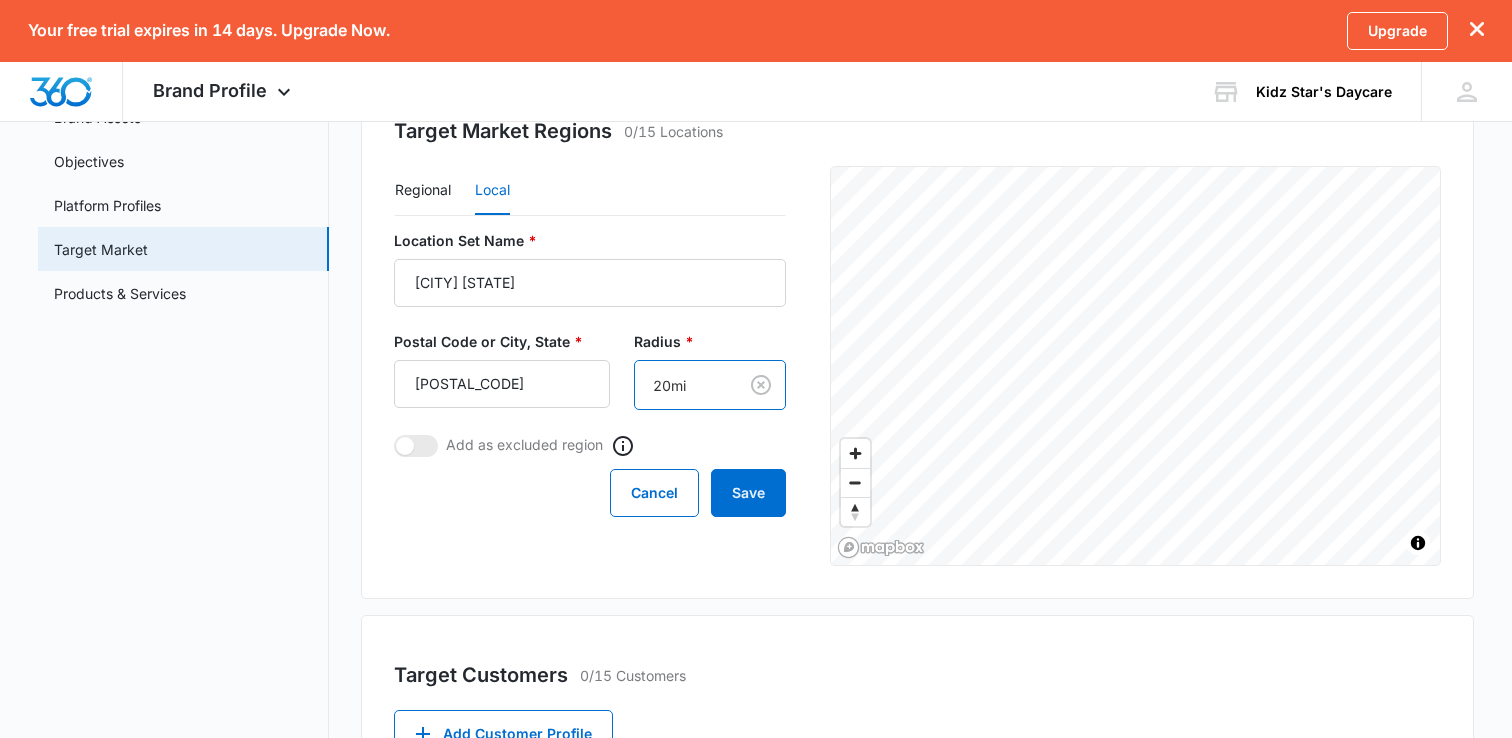 scroll, scrollTop: 235, scrollLeft: 0, axis: vertical 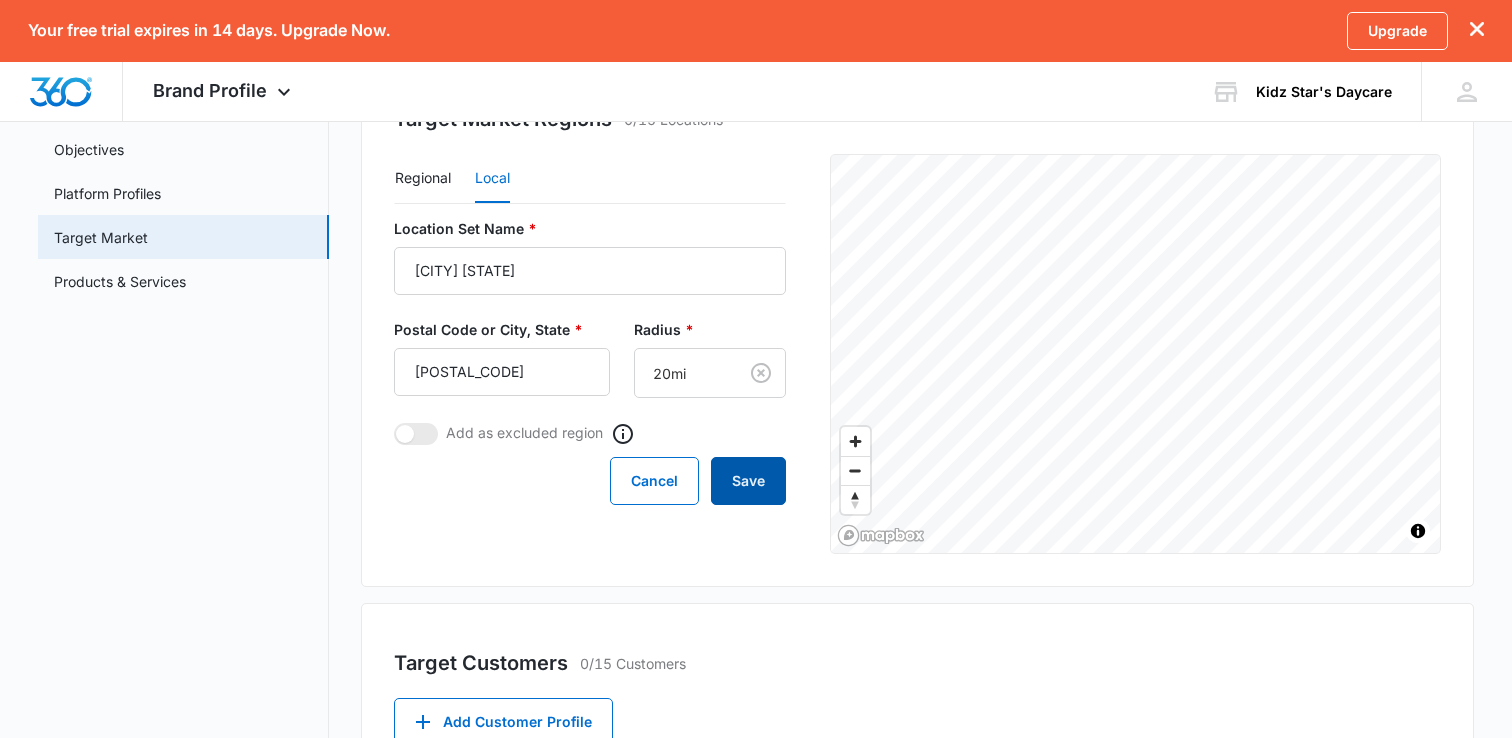 click on "Save" at bounding box center [748, 481] 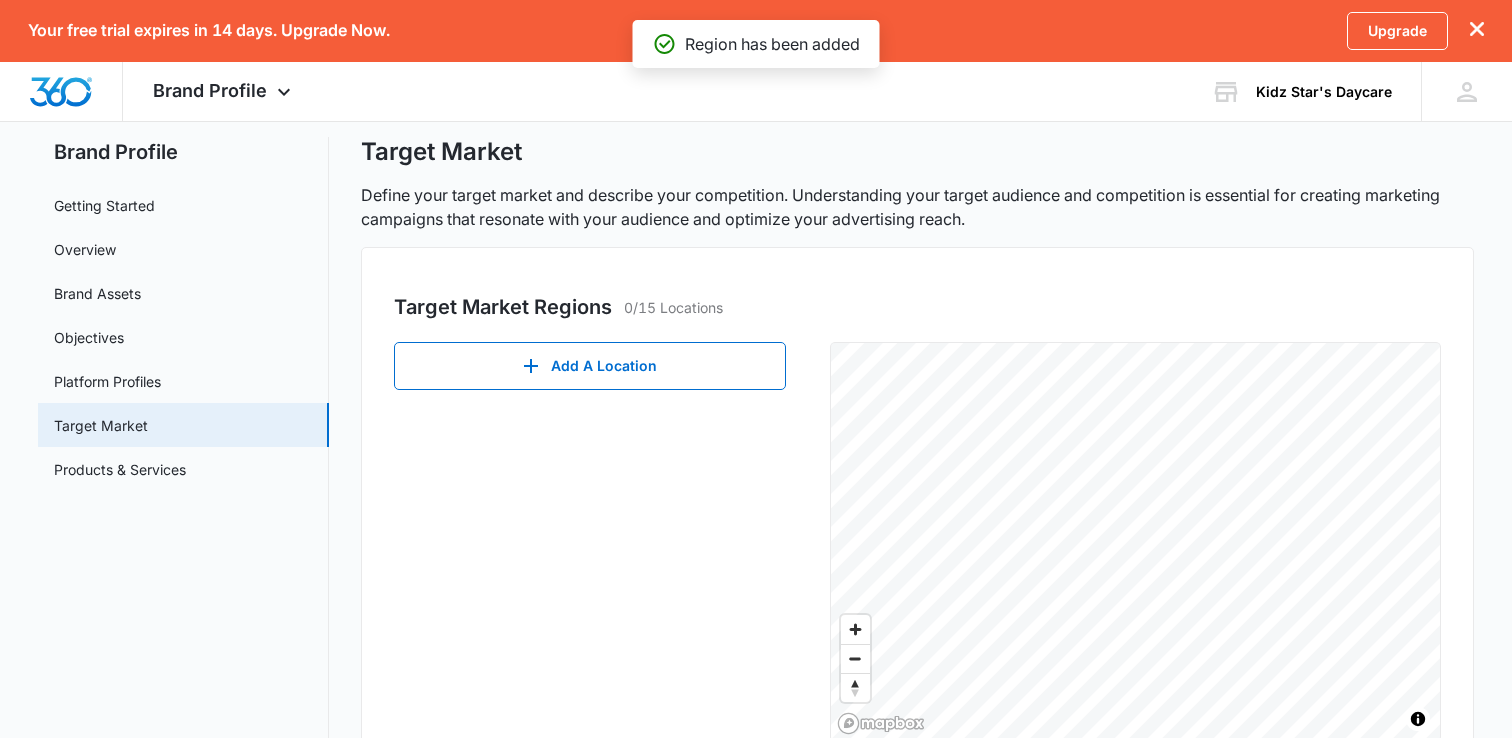 scroll, scrollTop: 0, scrollLeft: 0, axis: both 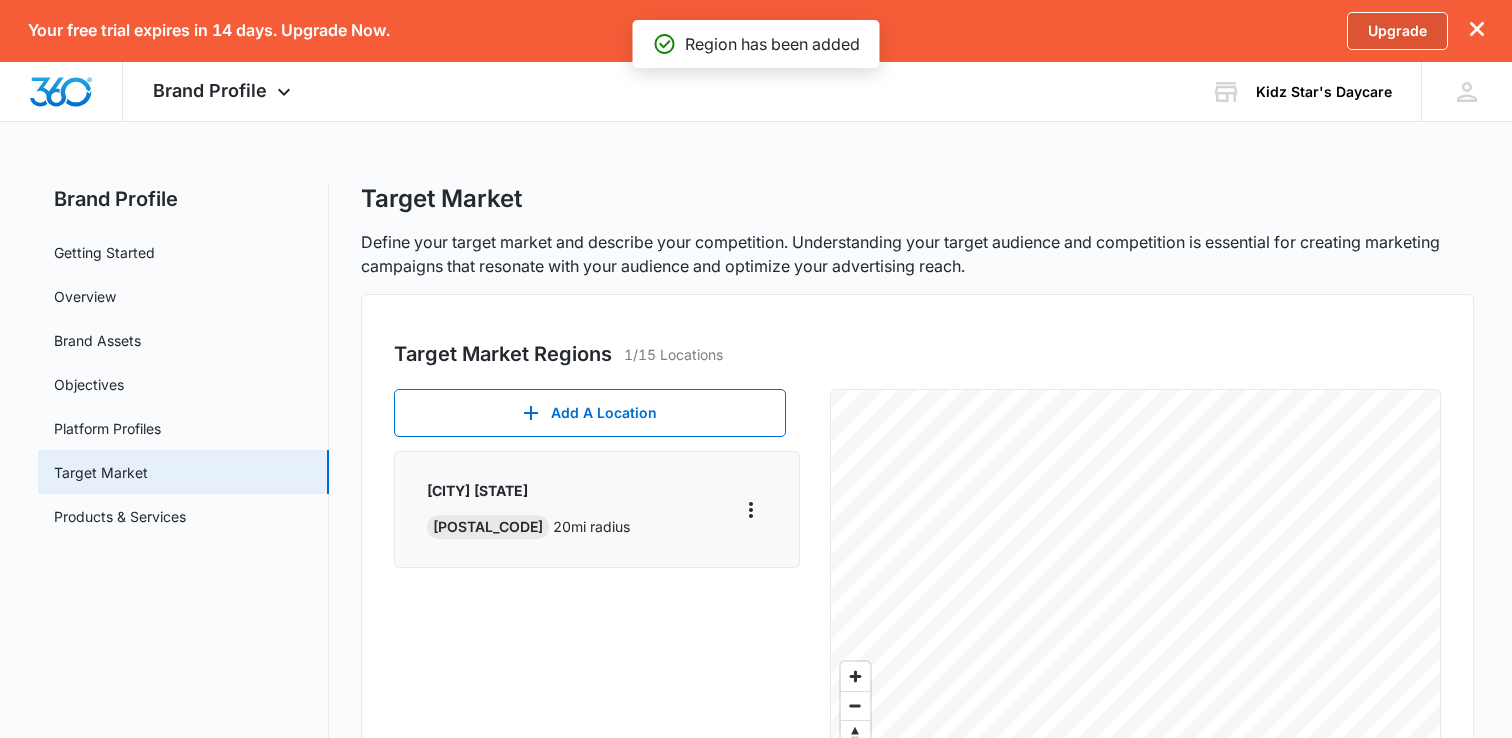 click on "Upgrade" at bounding box center [1397, 31] 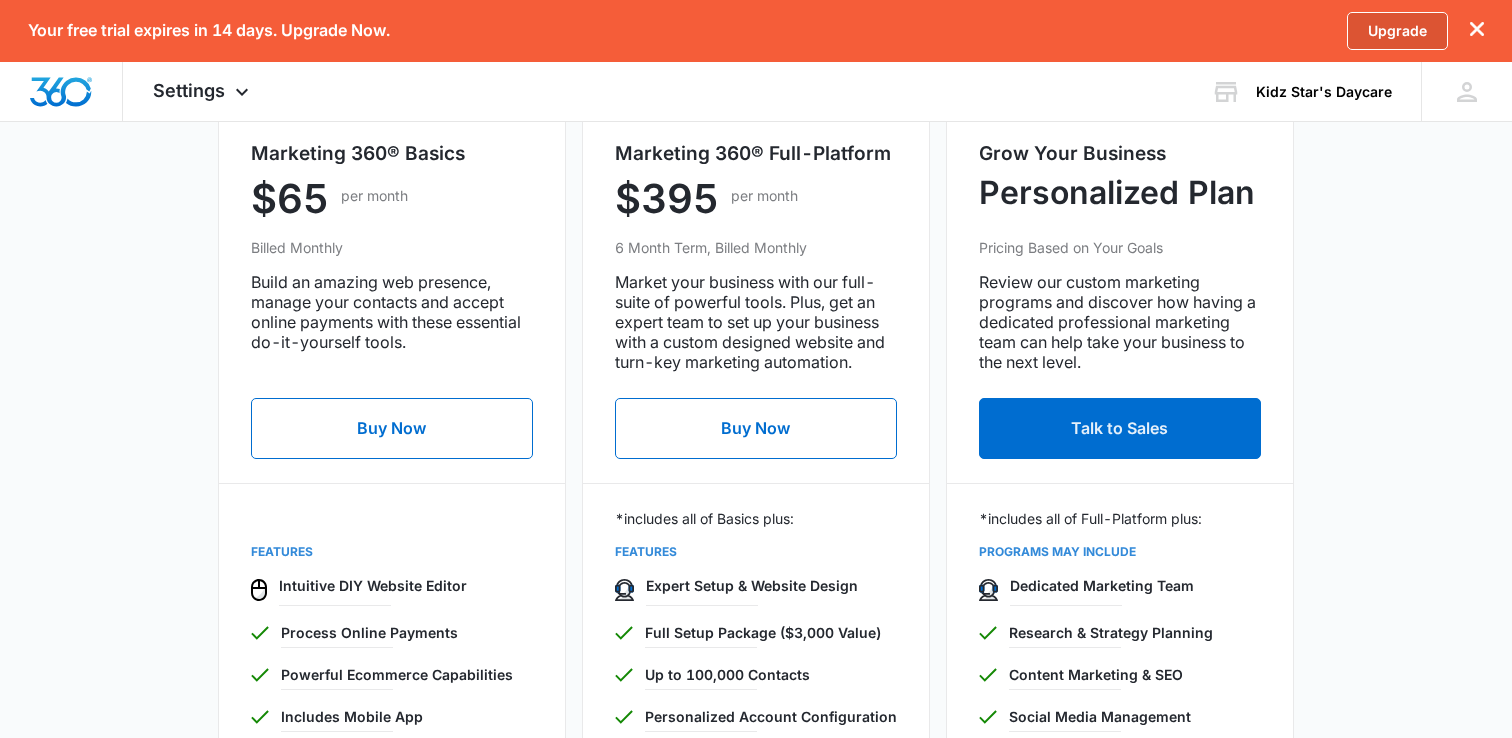 scroll, scrollTop: 669, scrollLeft: 0, axis: vertical 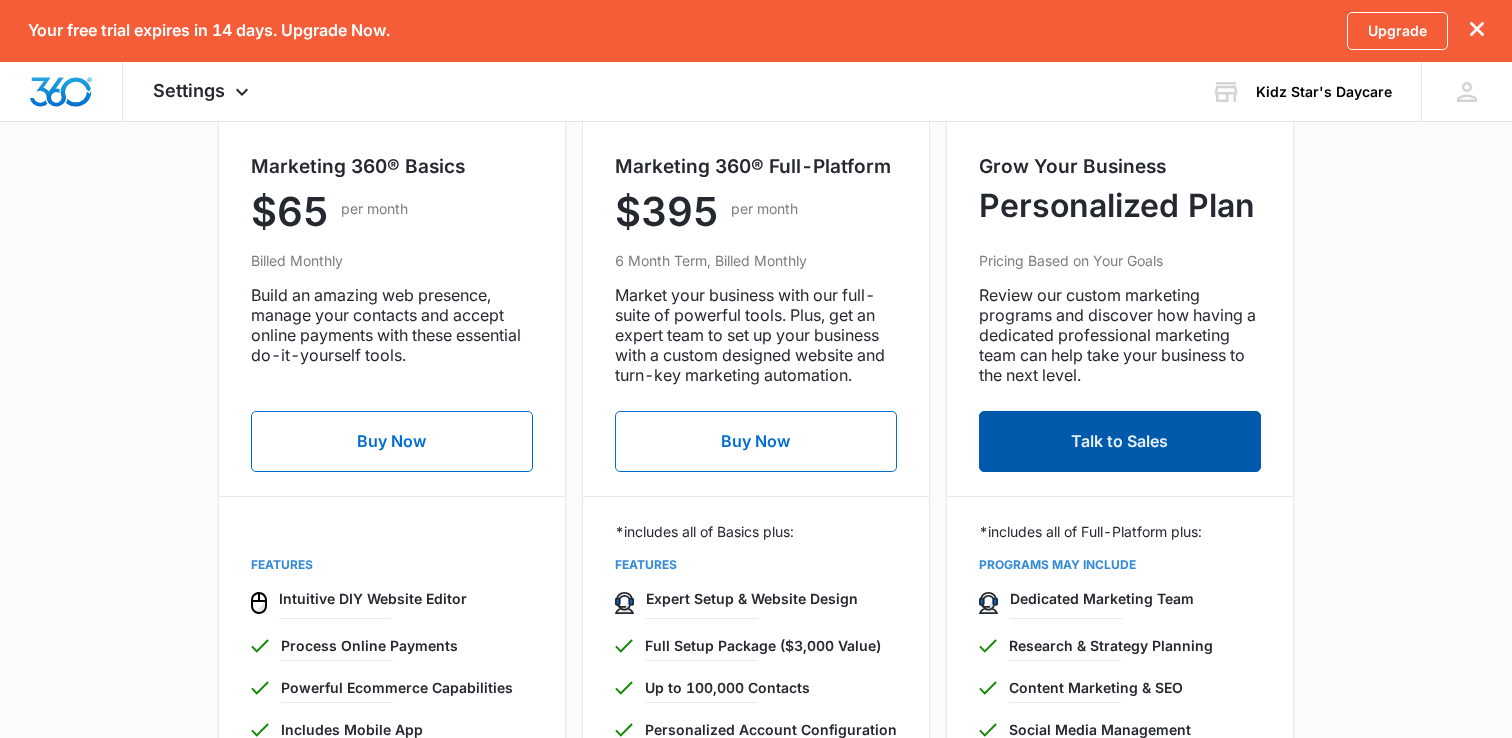 click on "Talk to Sales" at bounding box center [1120, 441] 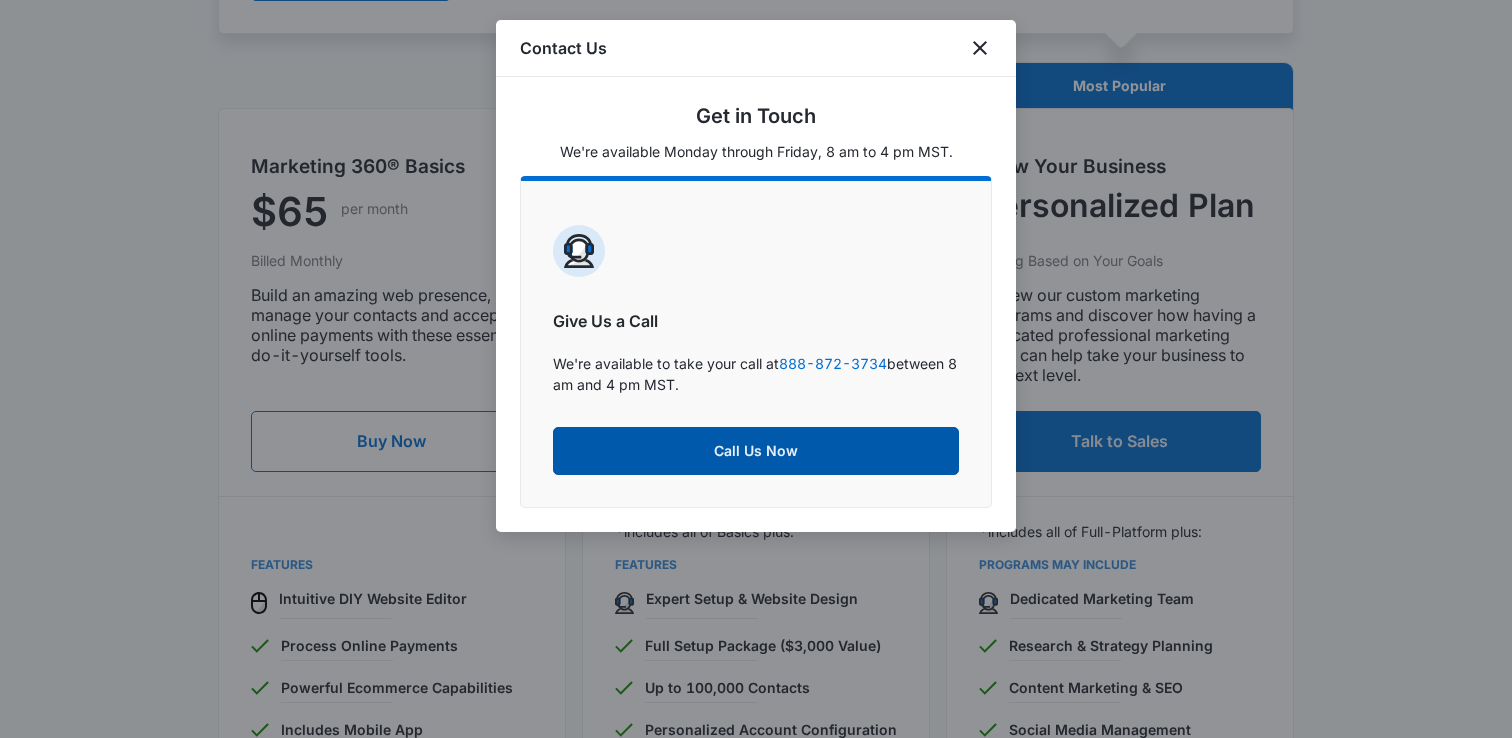 click on "Call Us Now" at bounding box center [756, 451] 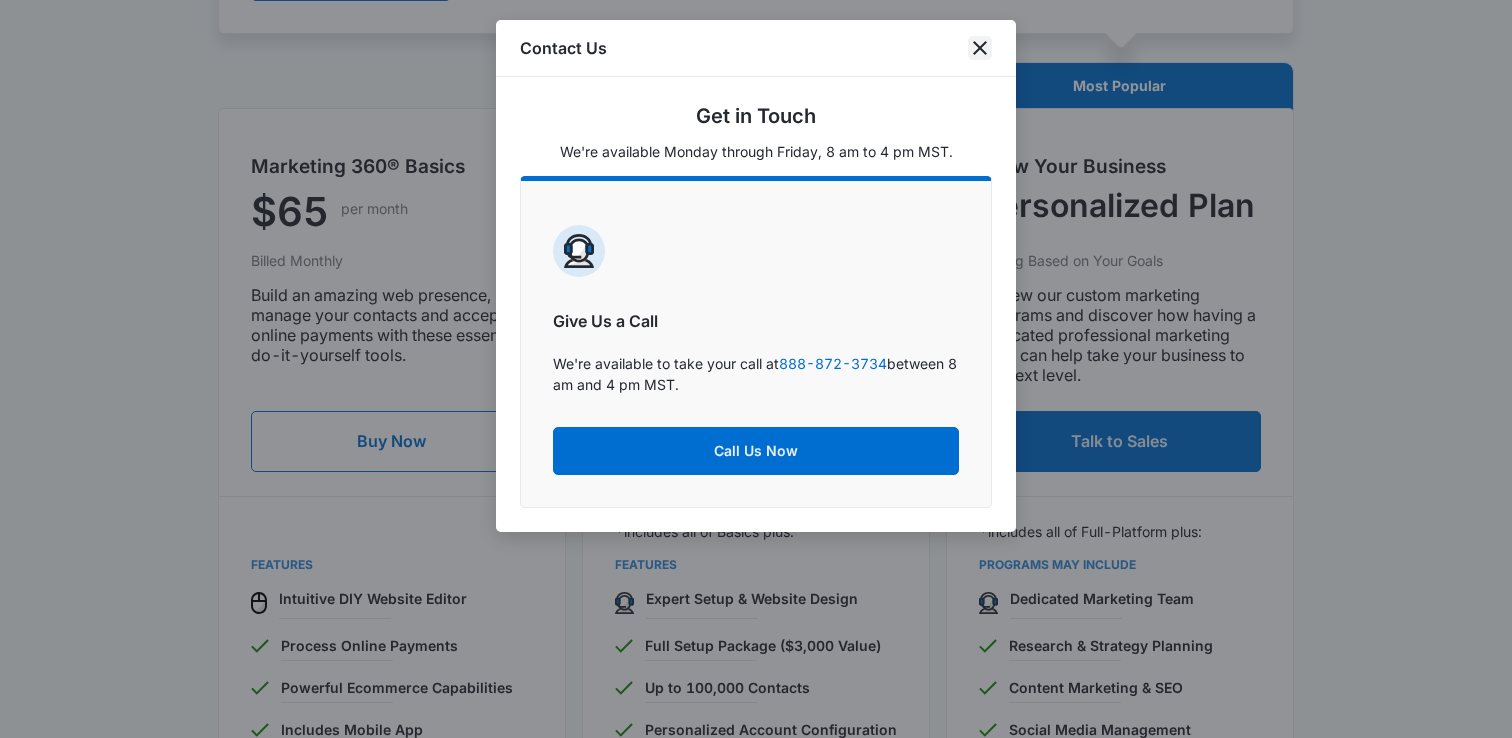 click 